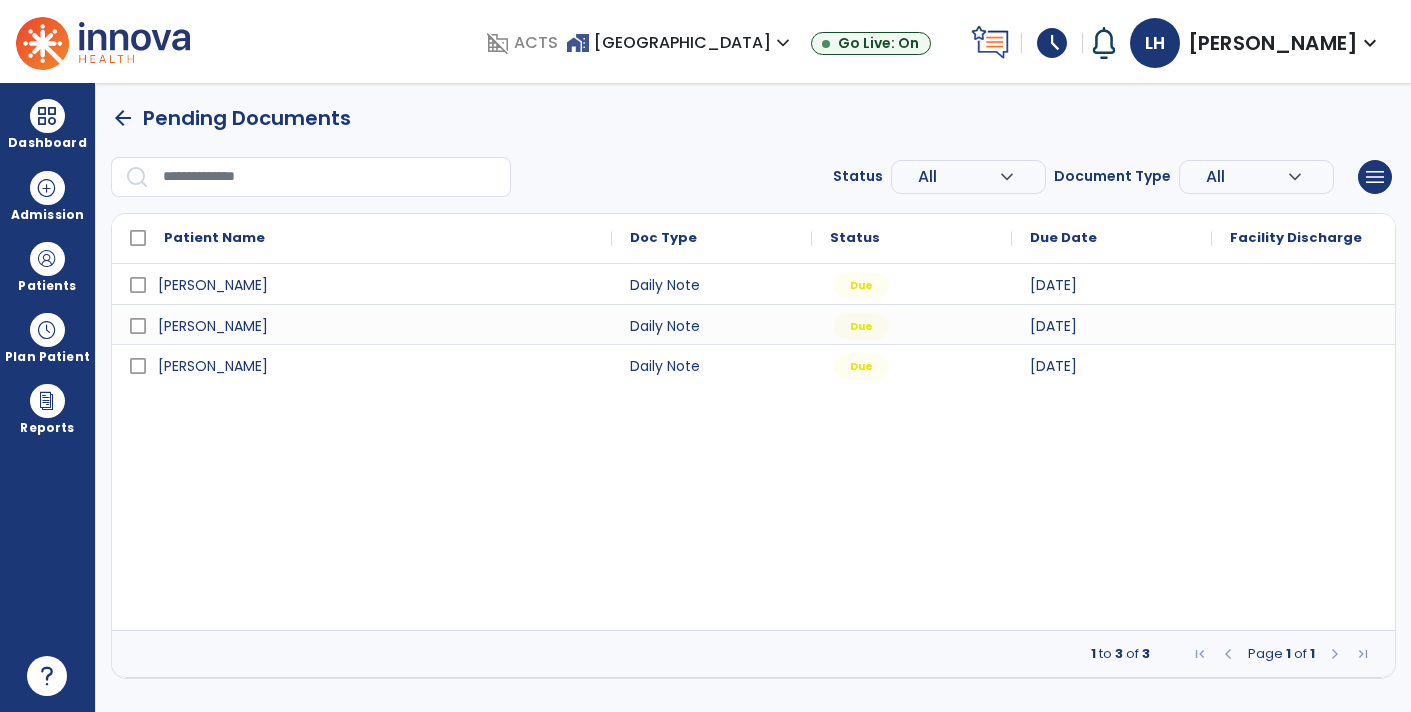 scroll, scrollTop: 0, scrollLeft: 0, axis: both 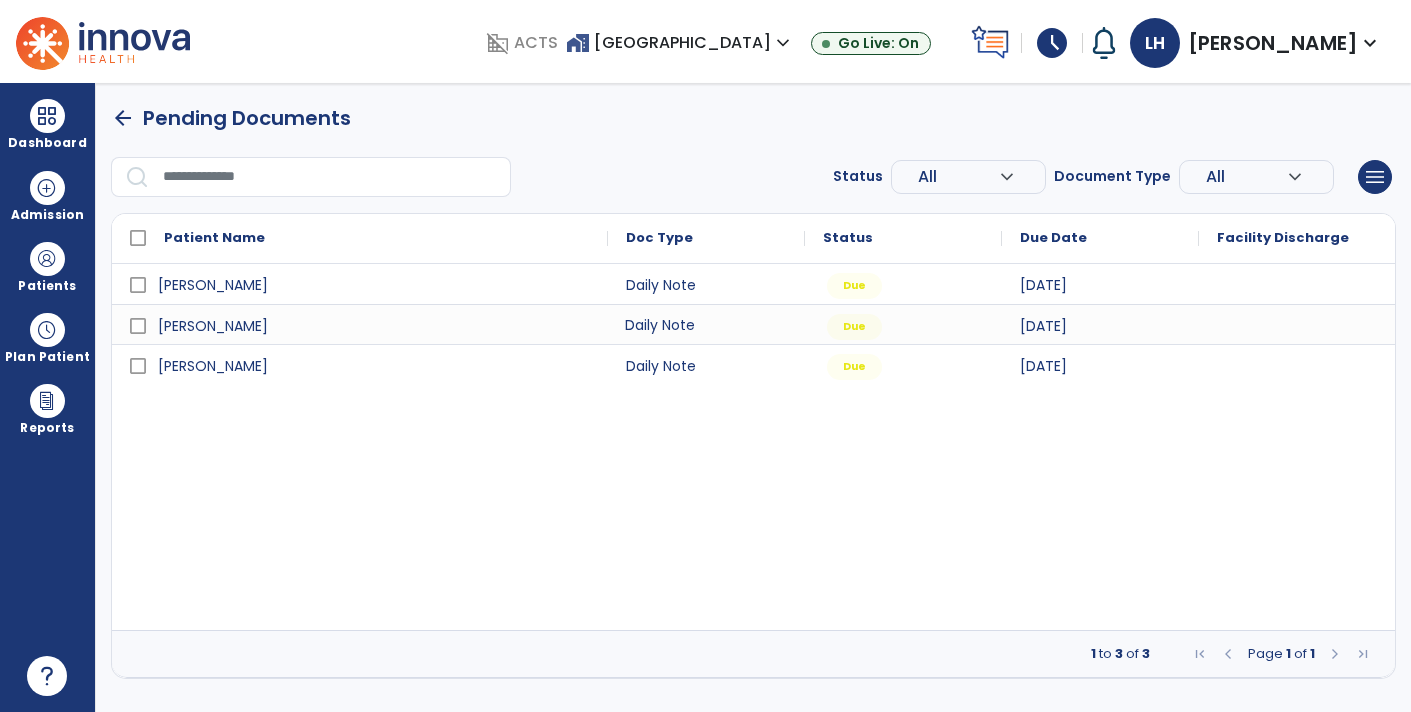 click on "Daily Note" at bounding box center [706, 324] 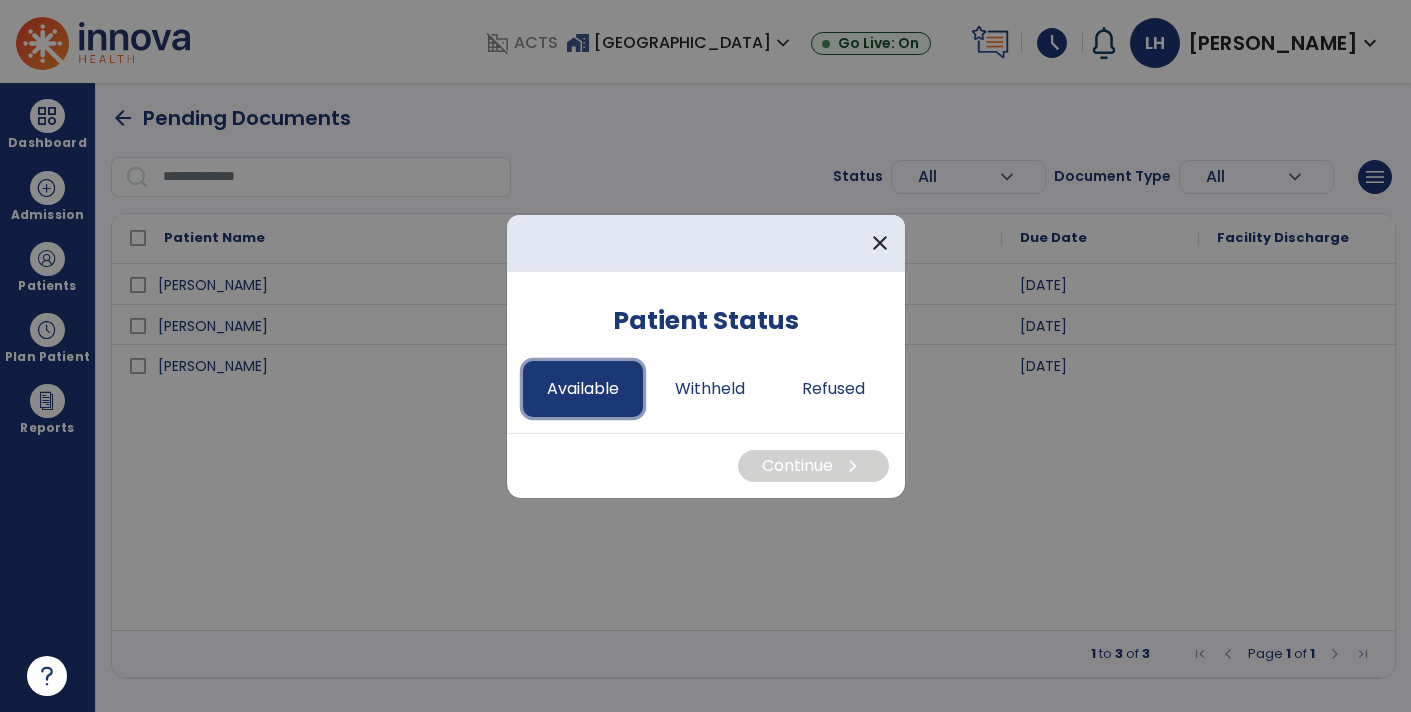 click on "Available" at bounding box center [583, 389] 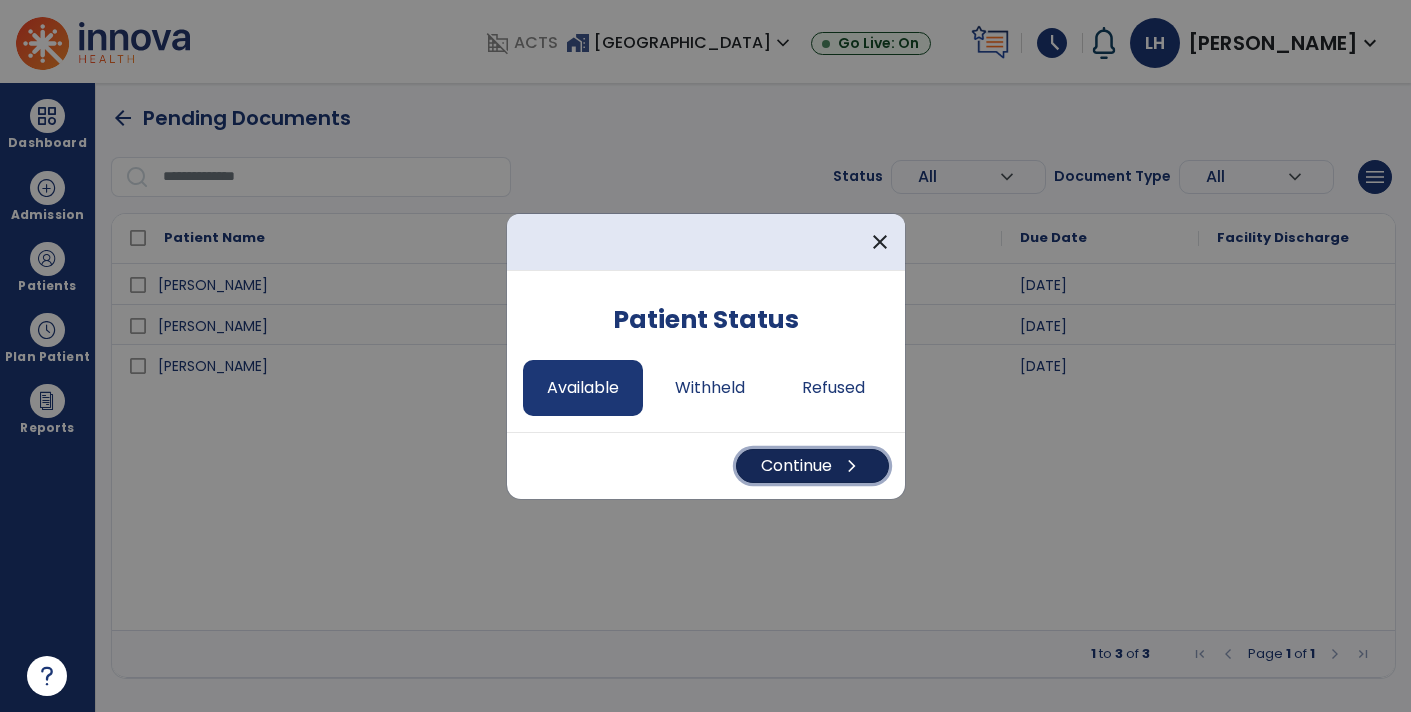 click on "chevron_right" at bounding box center (852, 466) 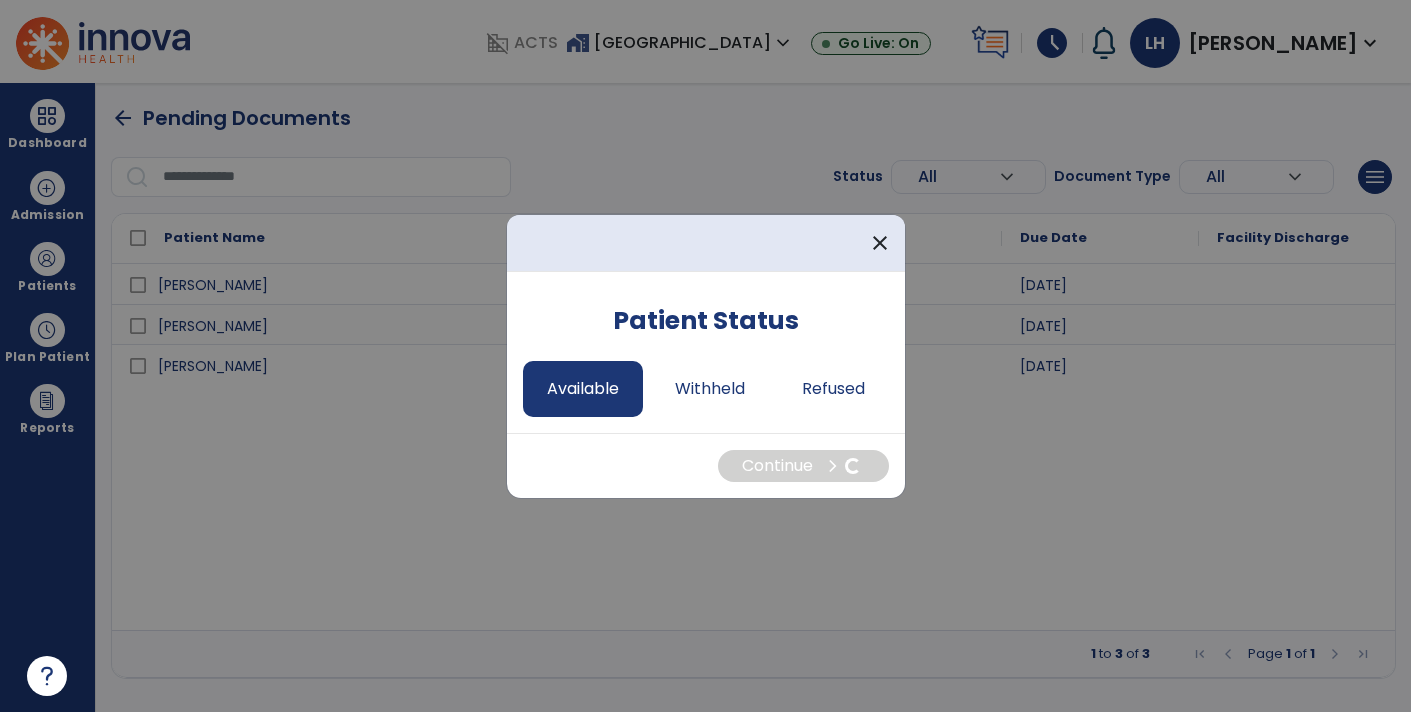 select on "*" 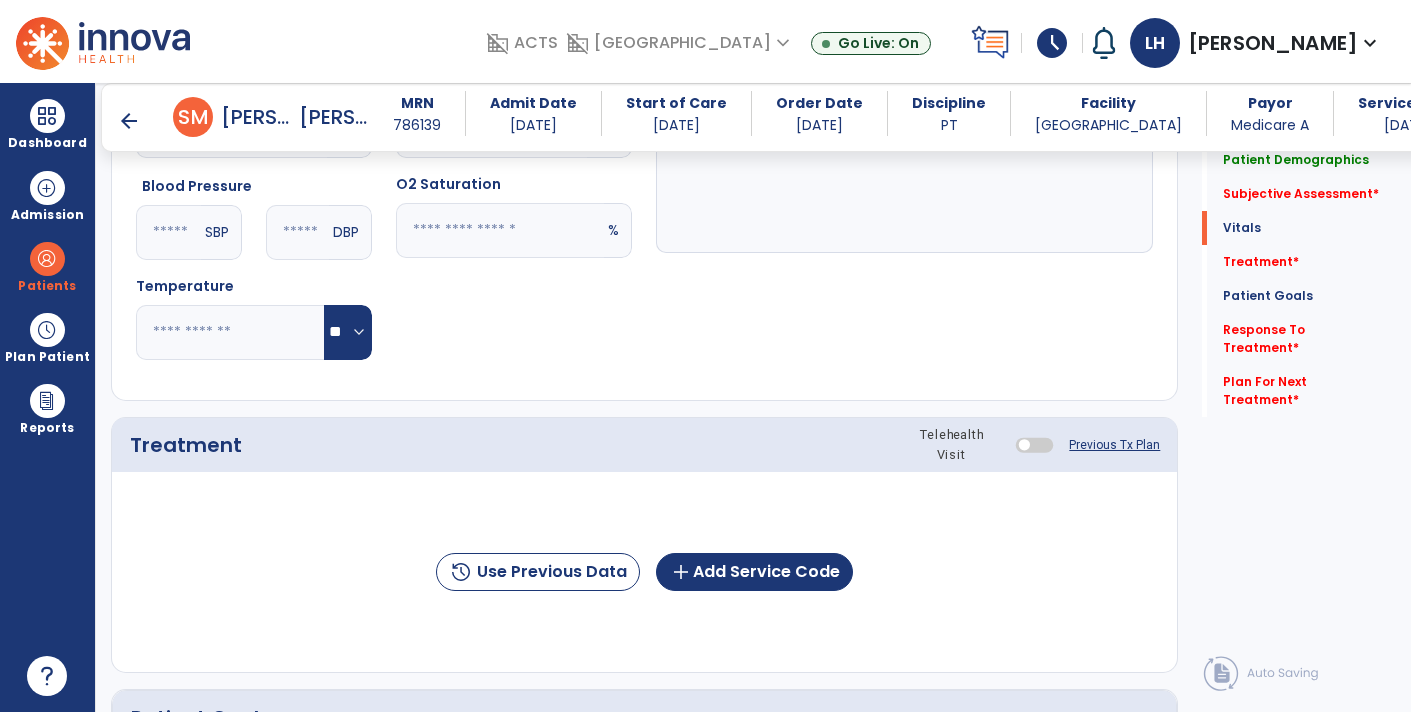 scroll, scrollTop: 941, scrollLeft: 0, axis: vertical 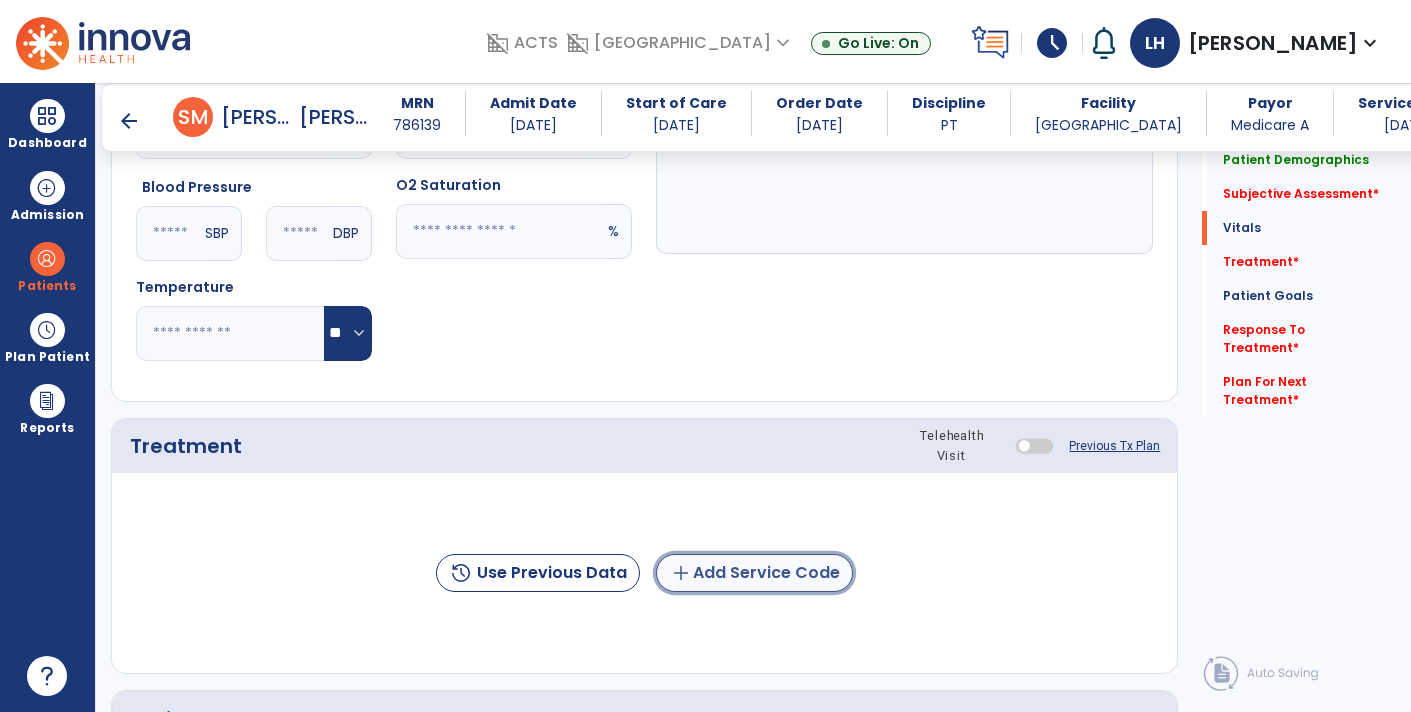 click on "add  Add Service Code" 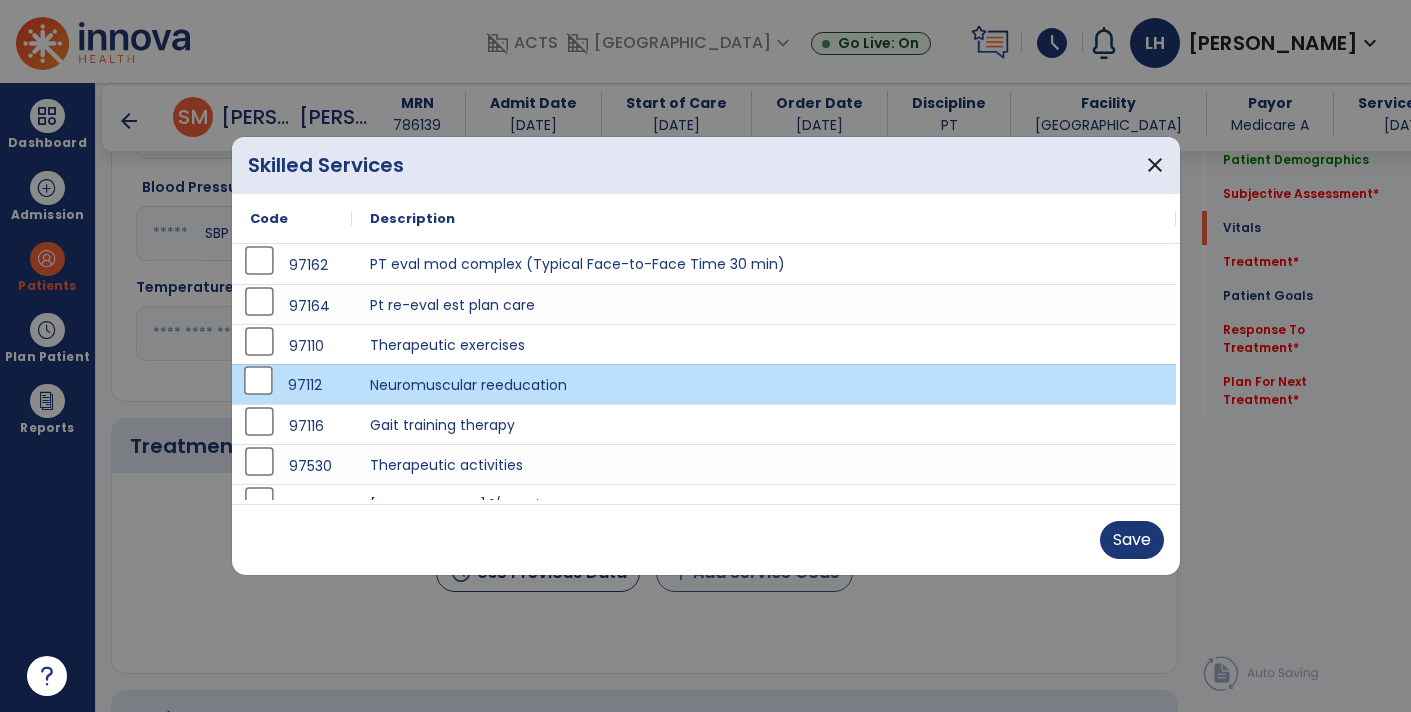 scroll, scrollTop: 24, scrollLeft: 0, axis: vertical 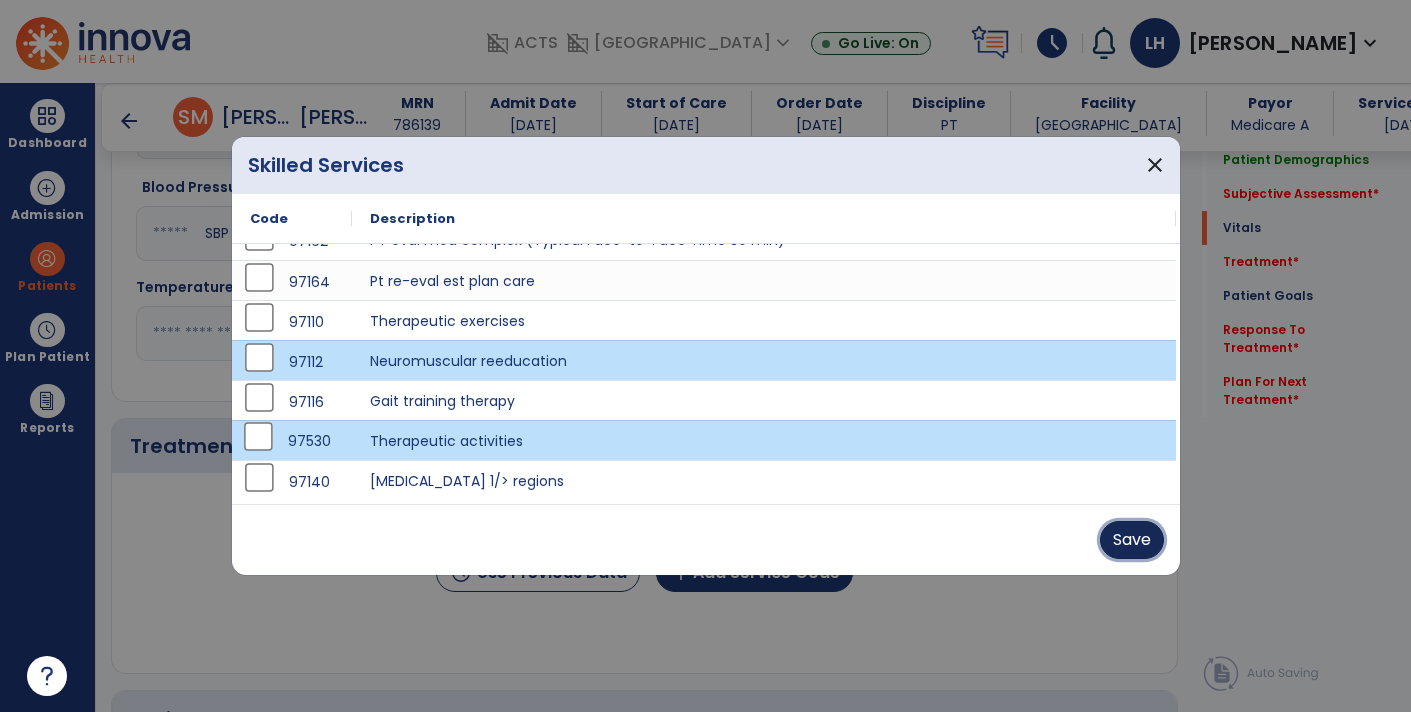 click on "Save" at bounding box center (1132, 540) 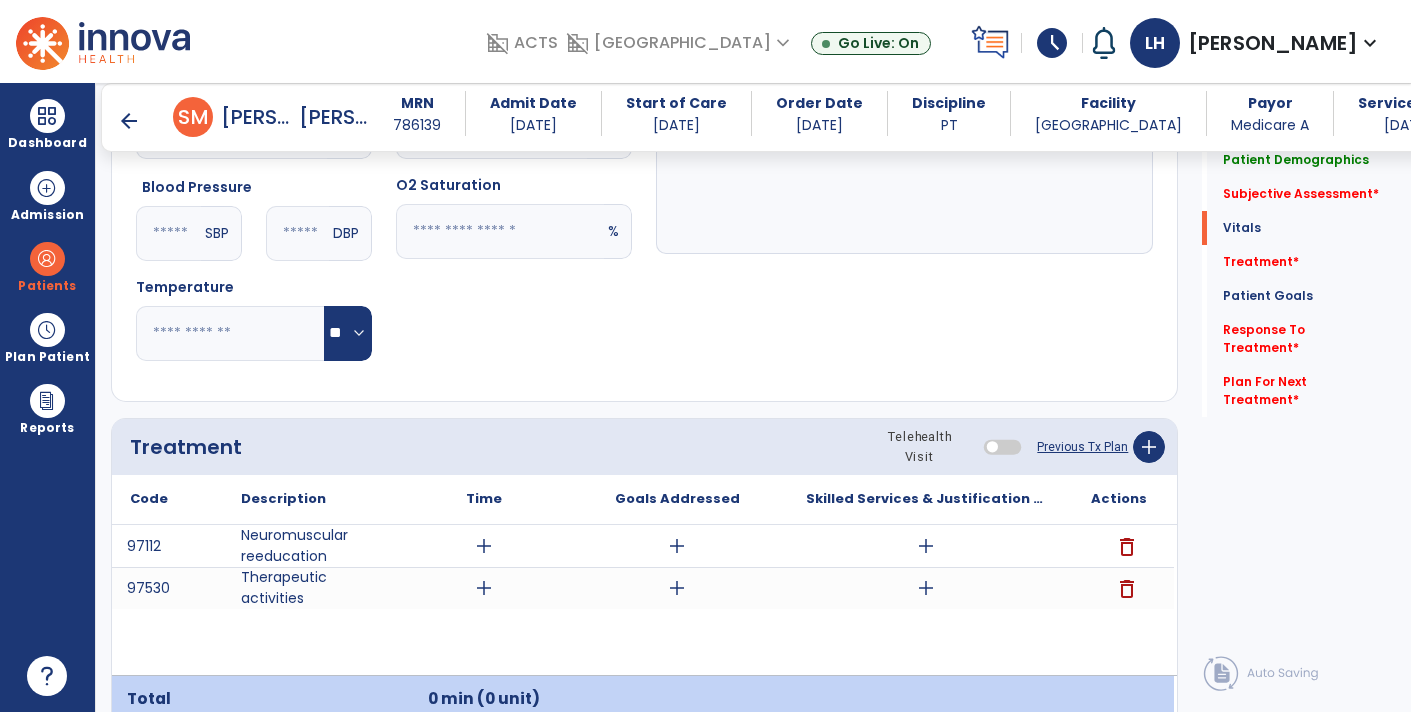 click on "add" at bounding box center (484, 546) 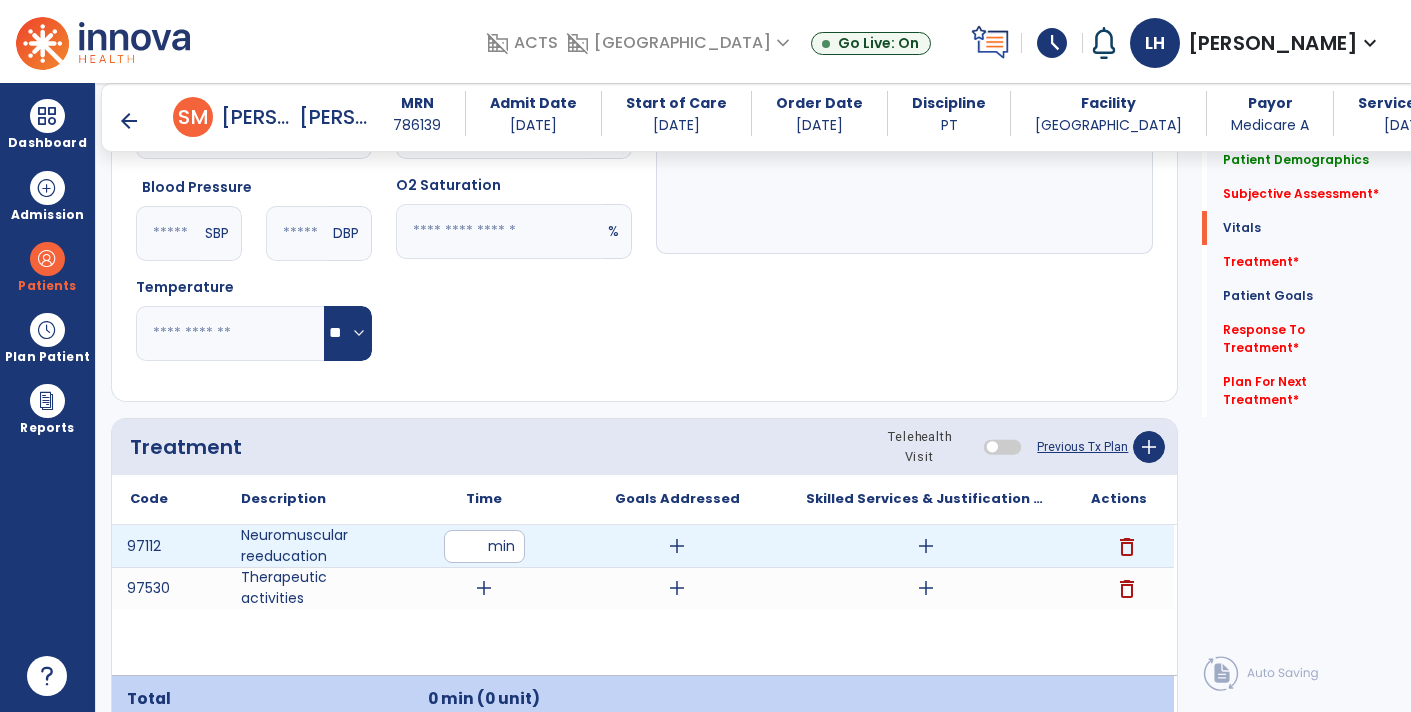 type on "**" 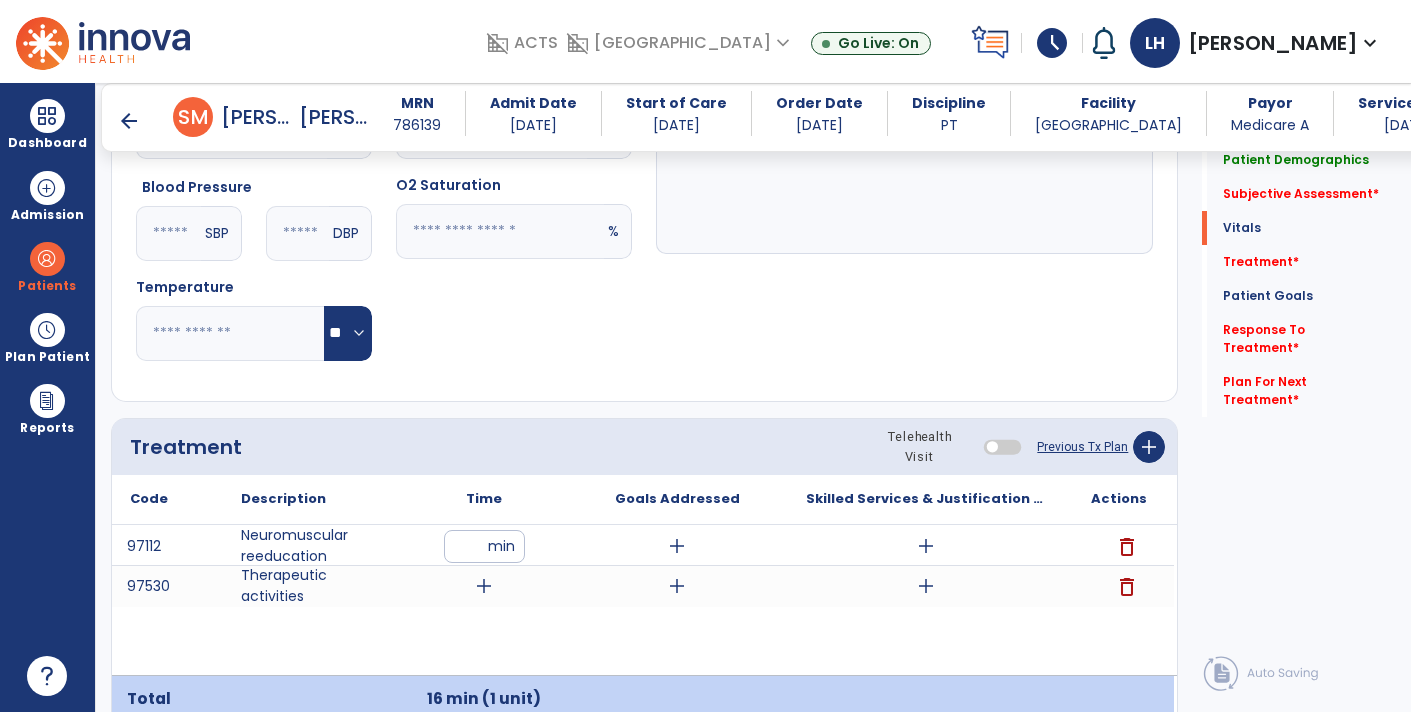 click on "add" at bounding box center [484, 586] 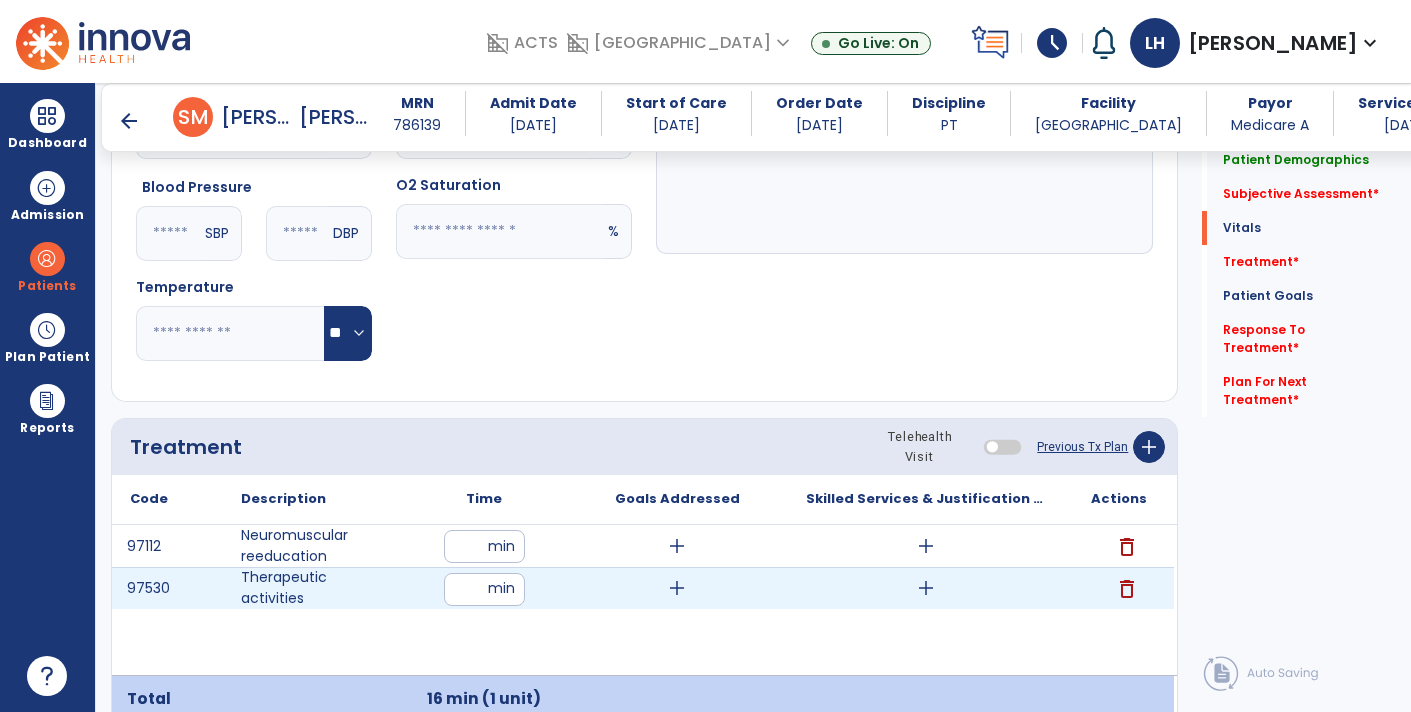 type on "**" 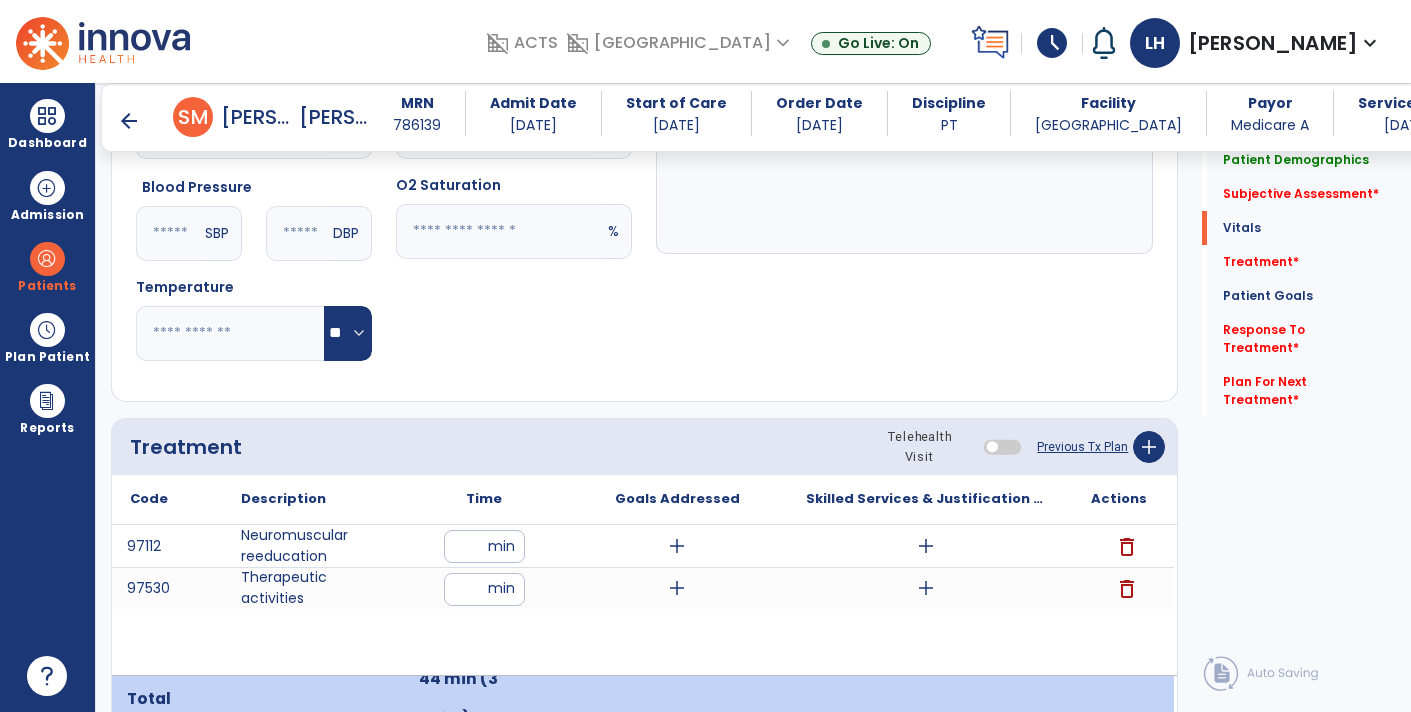 click on "**" at bounding box center [484, 546] 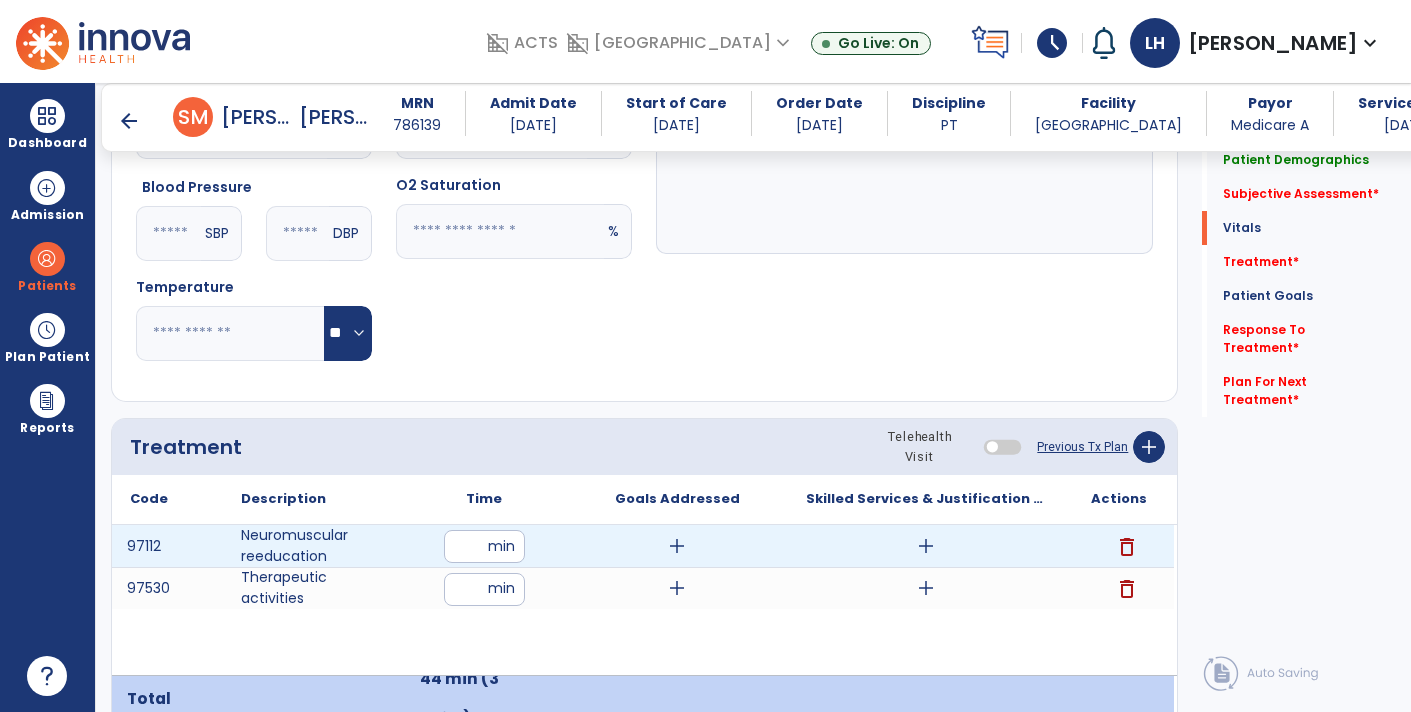 type on "**" 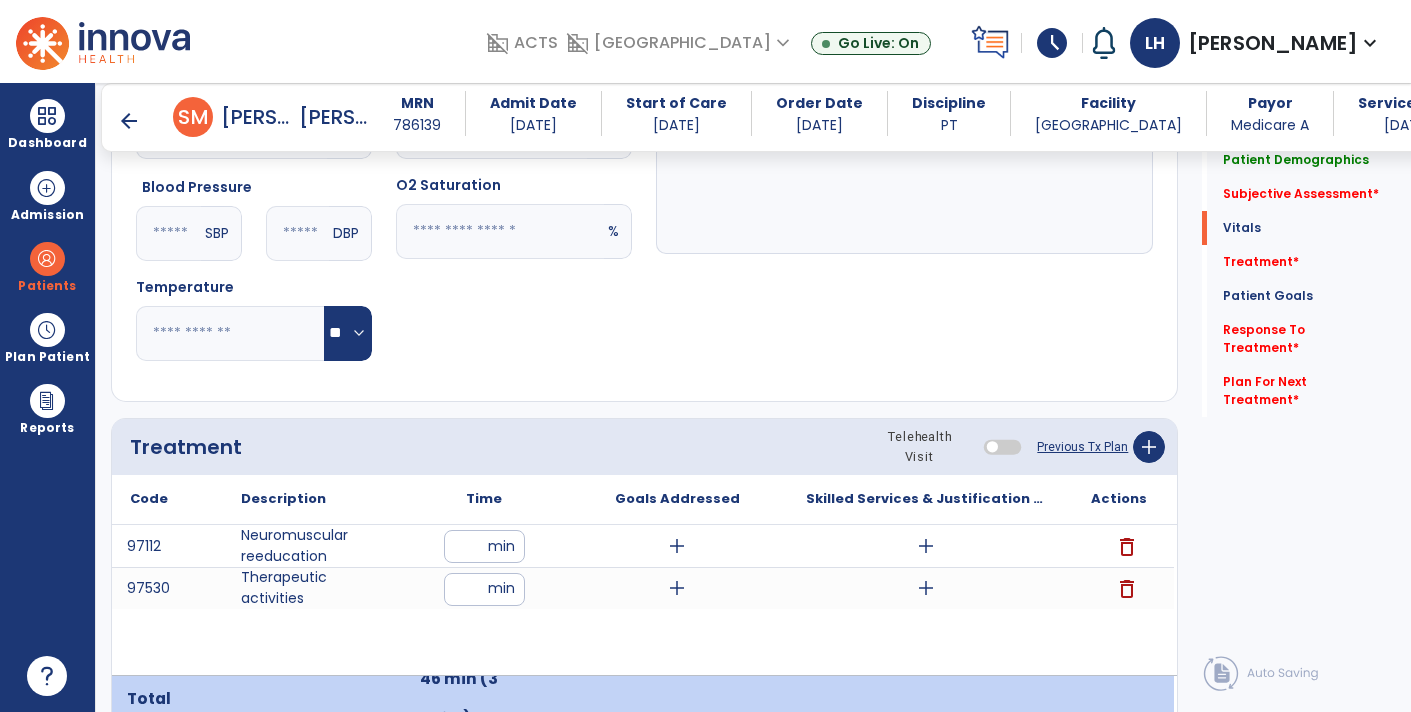 click on "**" at bounding box center (484, 589) 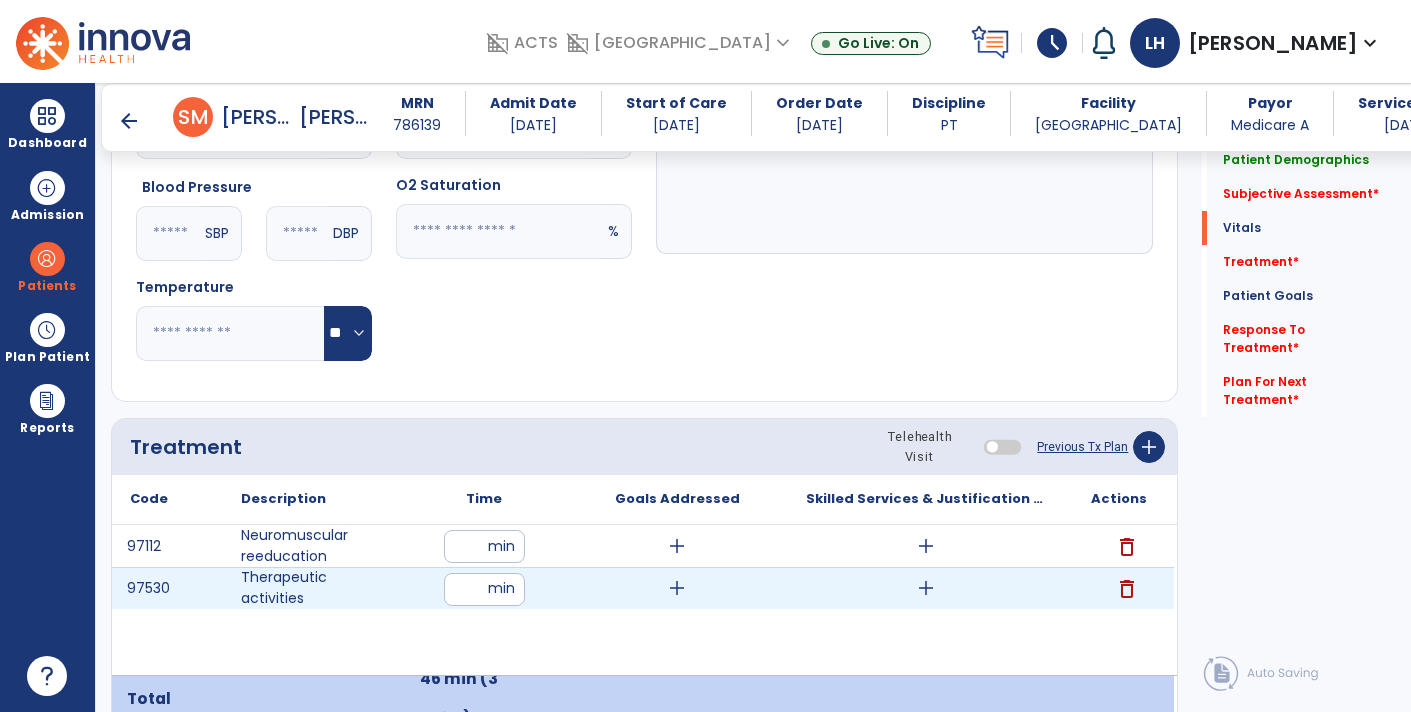 click on "97112  Neuromuscular reeducation  ** min add add delete 97530  Therapeutic activities  ** min add add delete" at bounding box center (643, 600) 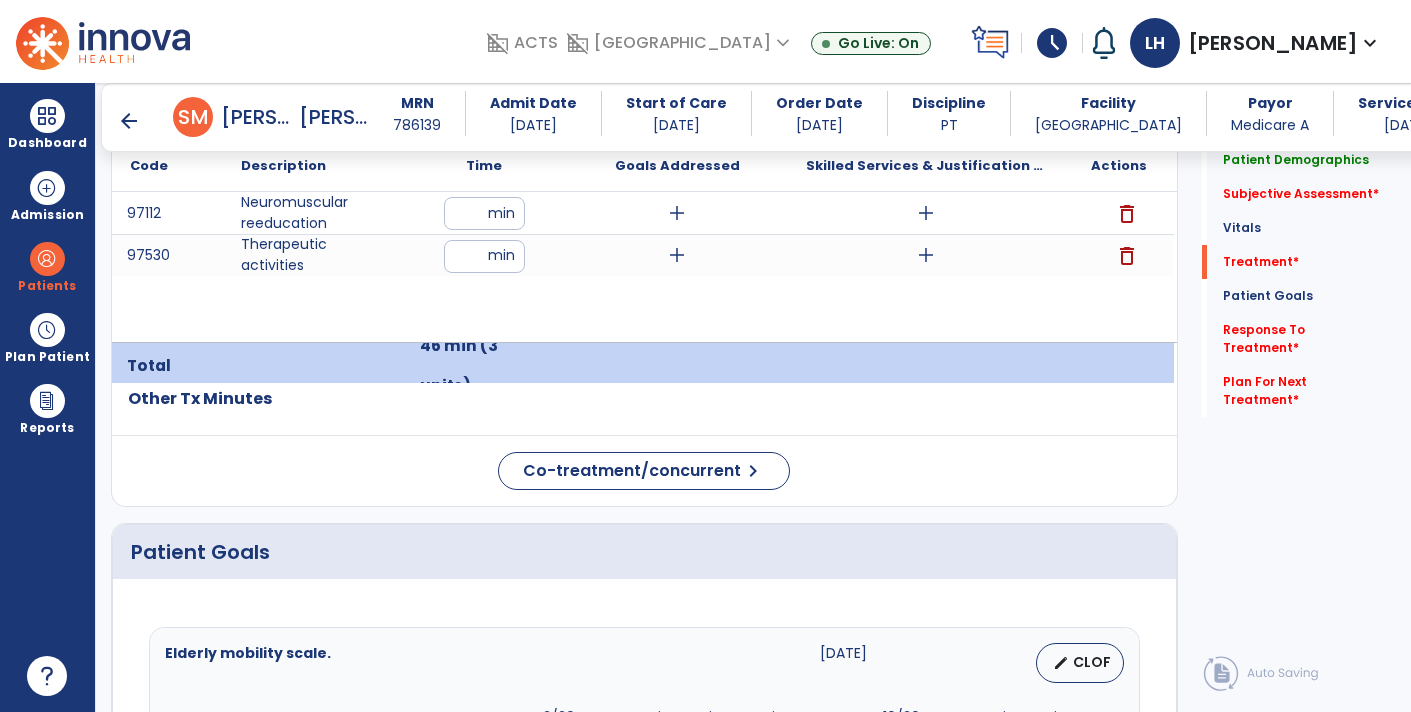scroll, scrollTop: 1280, scrollLeft: 0, axis: vertical 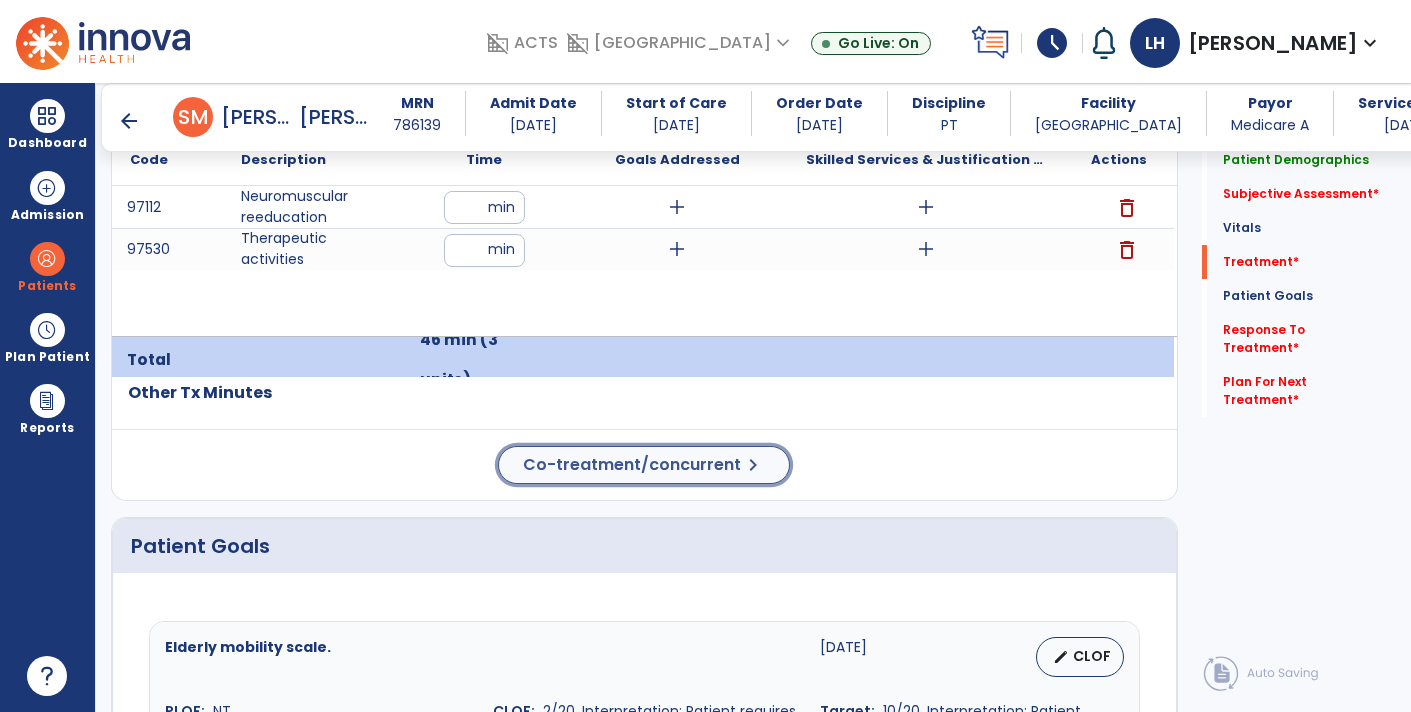 click on "Co-treatment/concurrent" 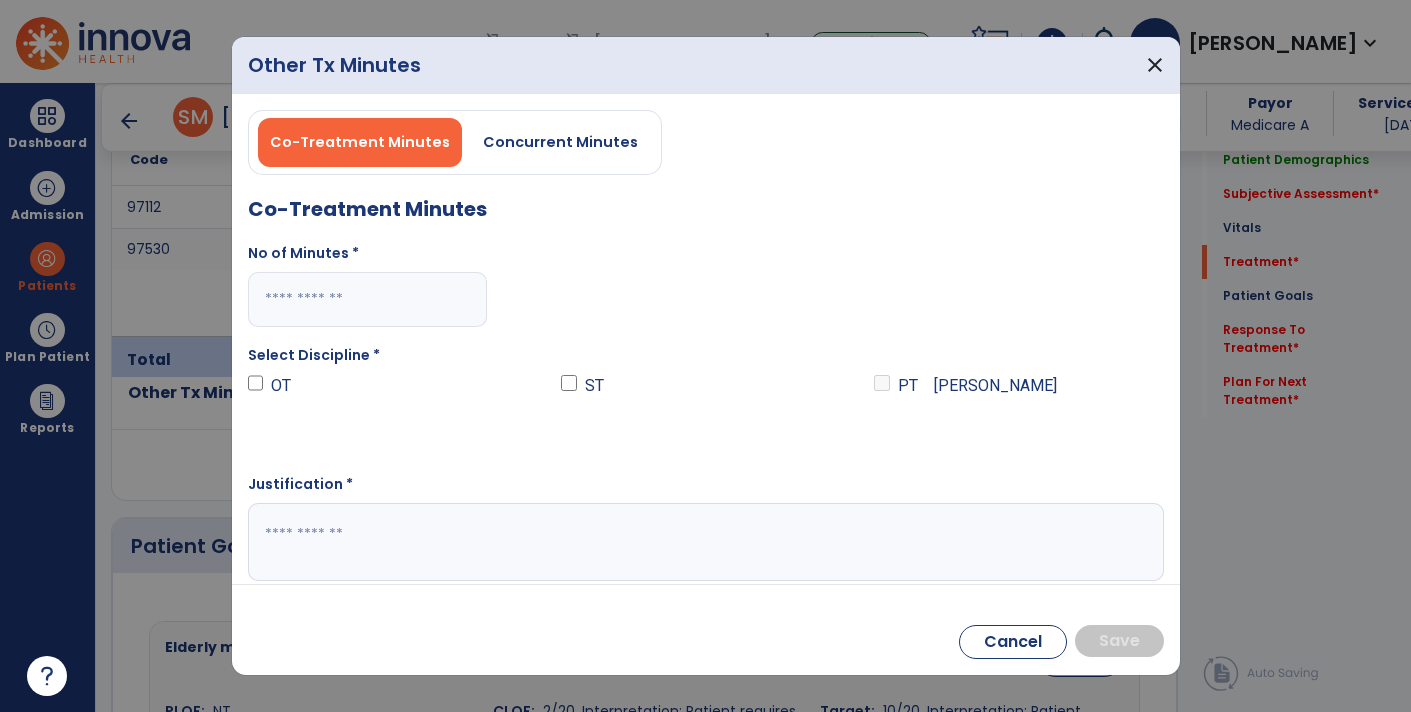 click at bounding box center (368, 299) 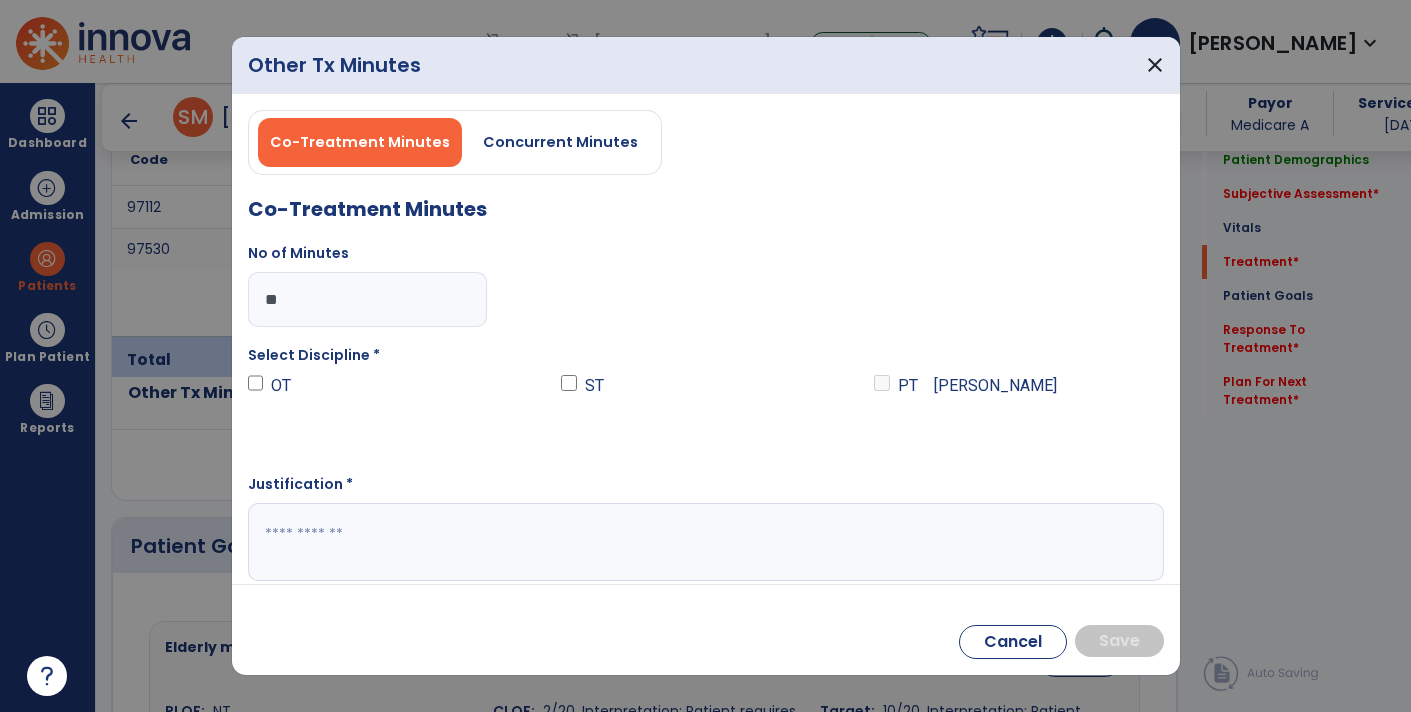 type on "**" 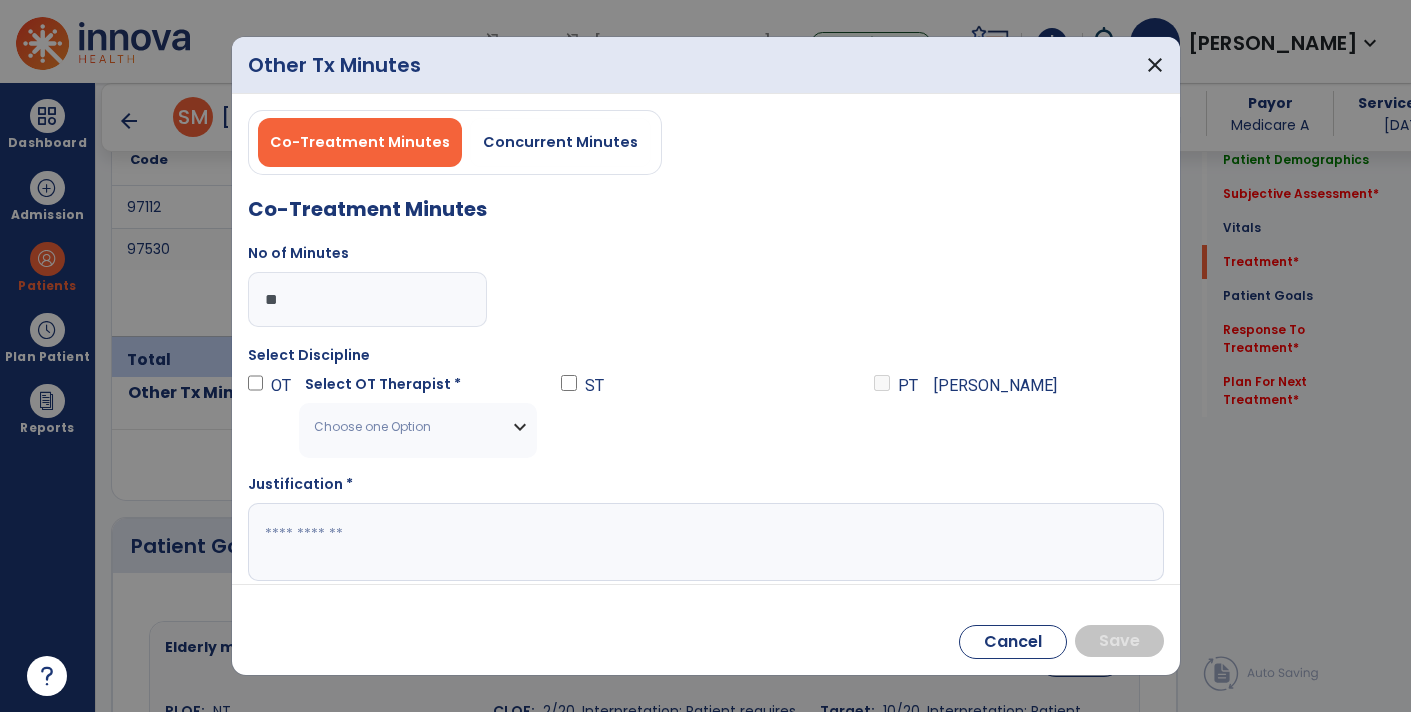 click on "Choose one Option" at bounding box center (405, 427) 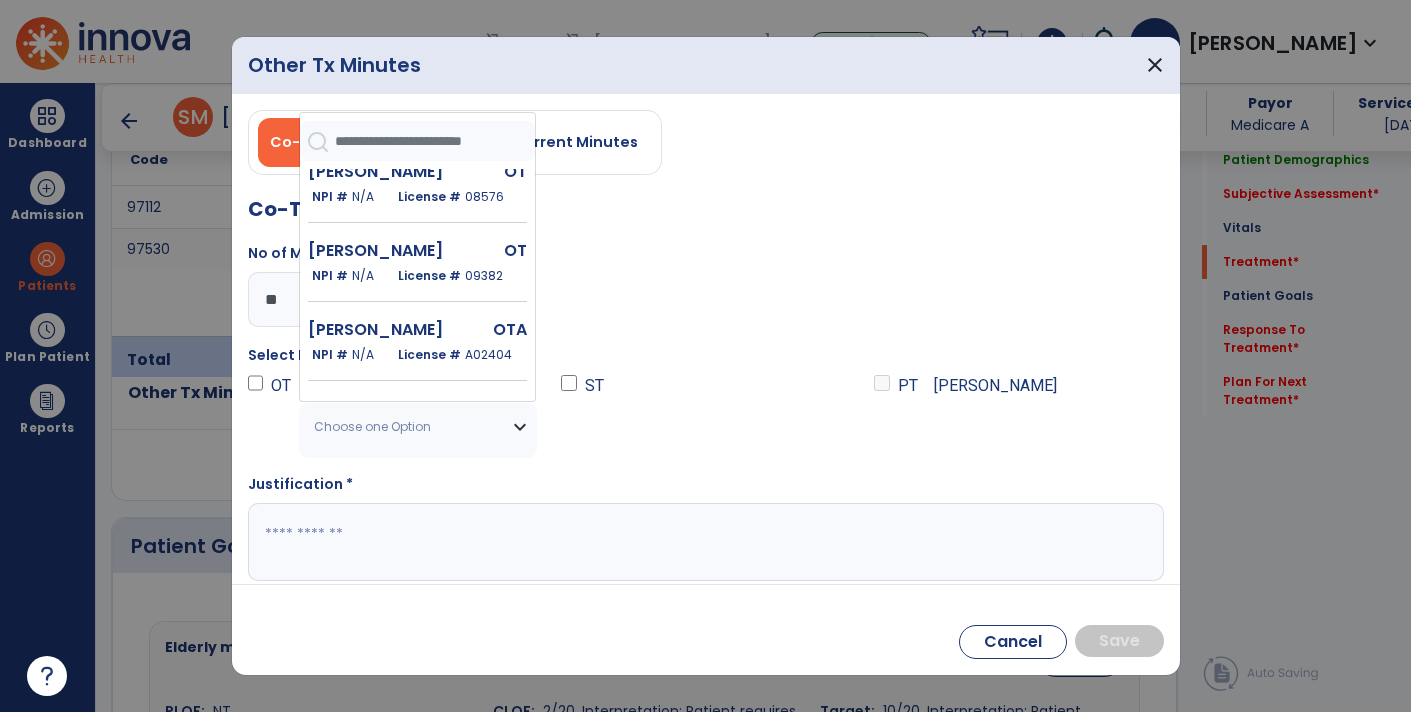 scroll, scrollTop: 291, scrollLeft: 0, axis: vertical 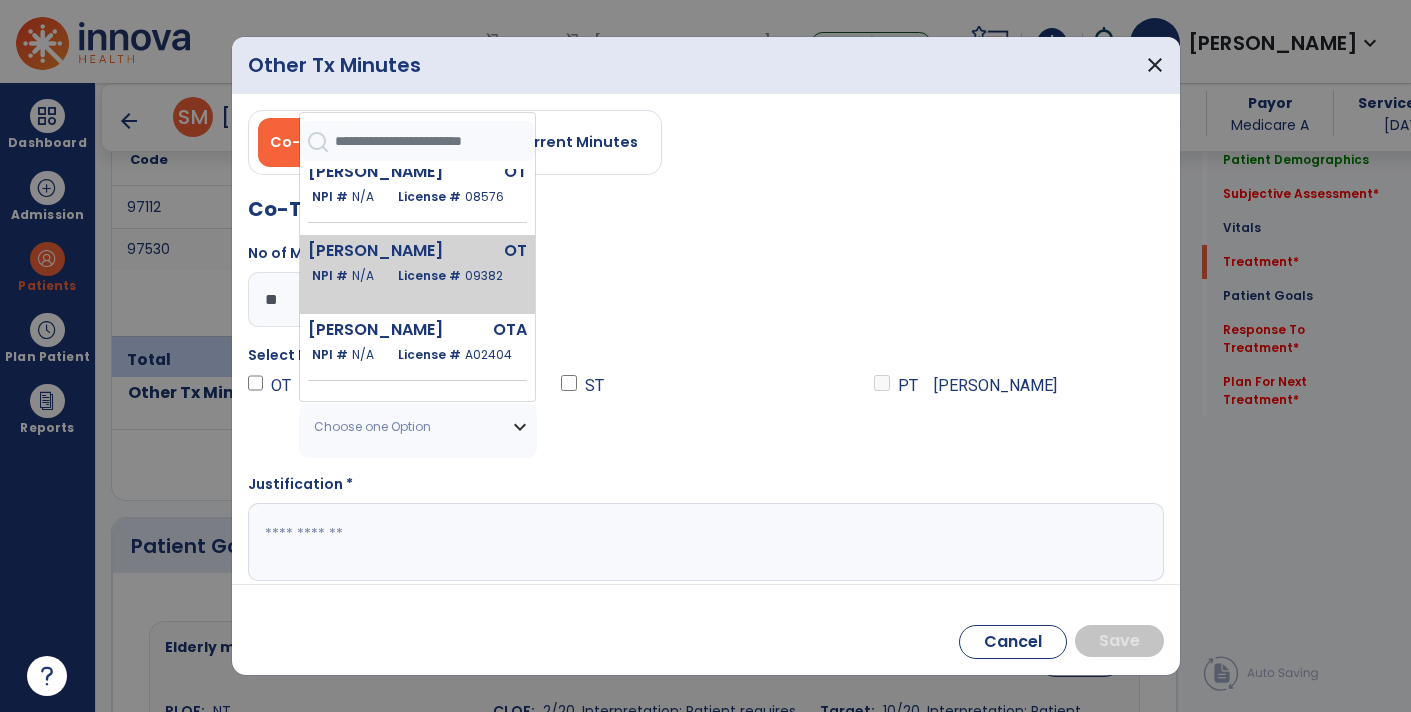 click on "09382" at bounding box center [484, 275] 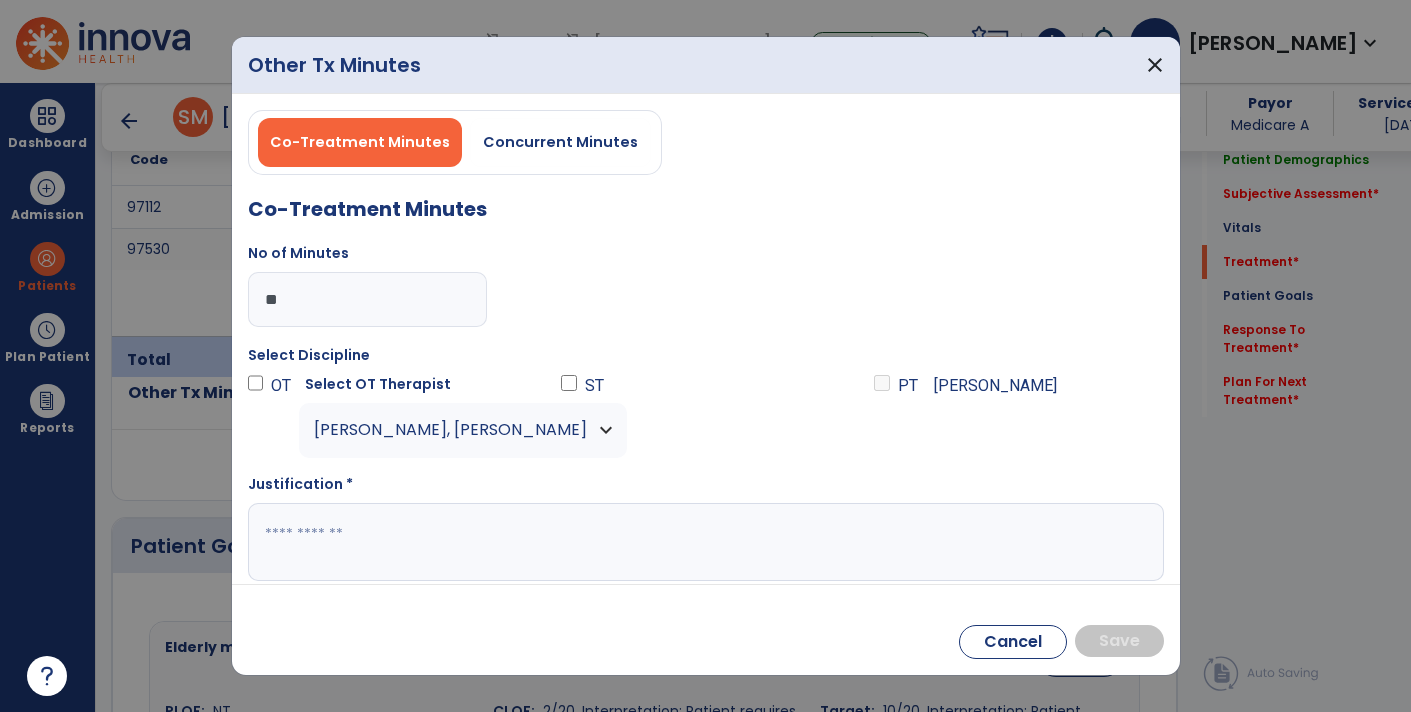 click at bounding box center (704, 542) 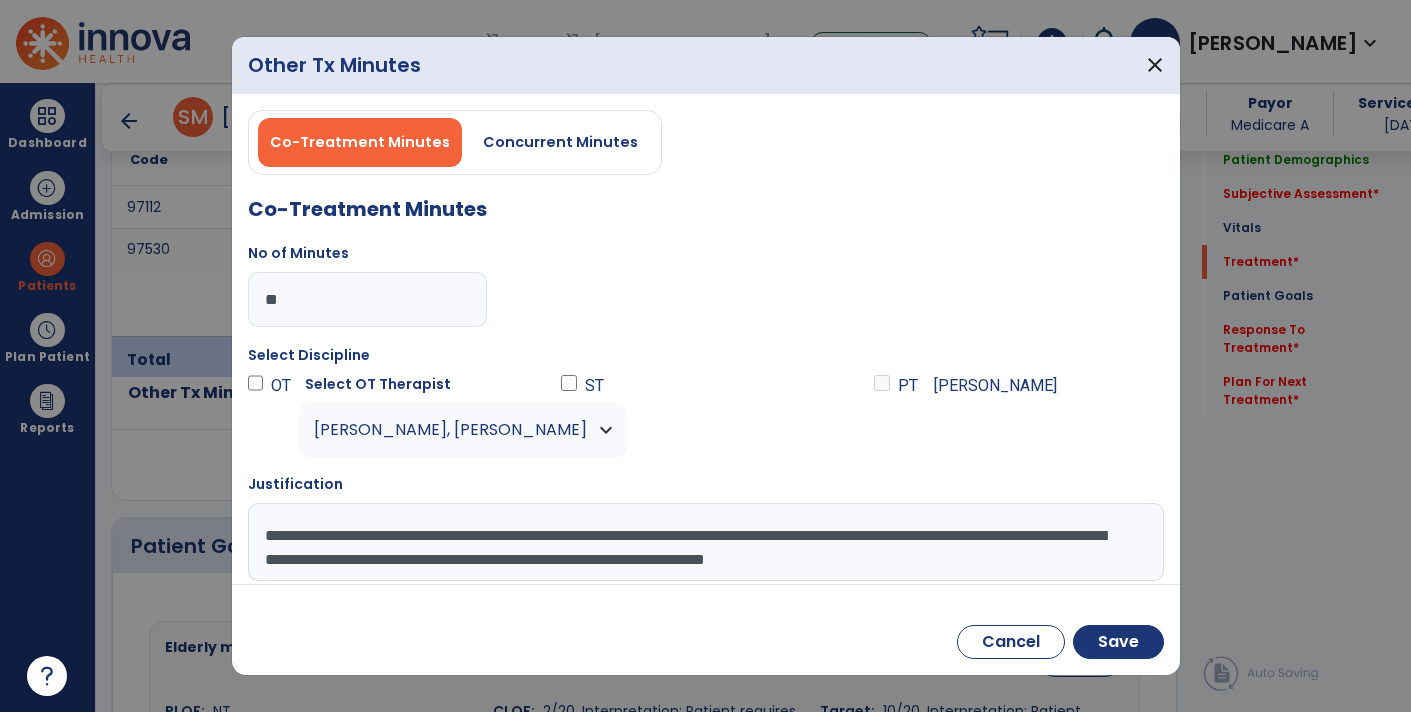 scroll, scrollTop: 14, scrollLeft: 0, axis: vertical 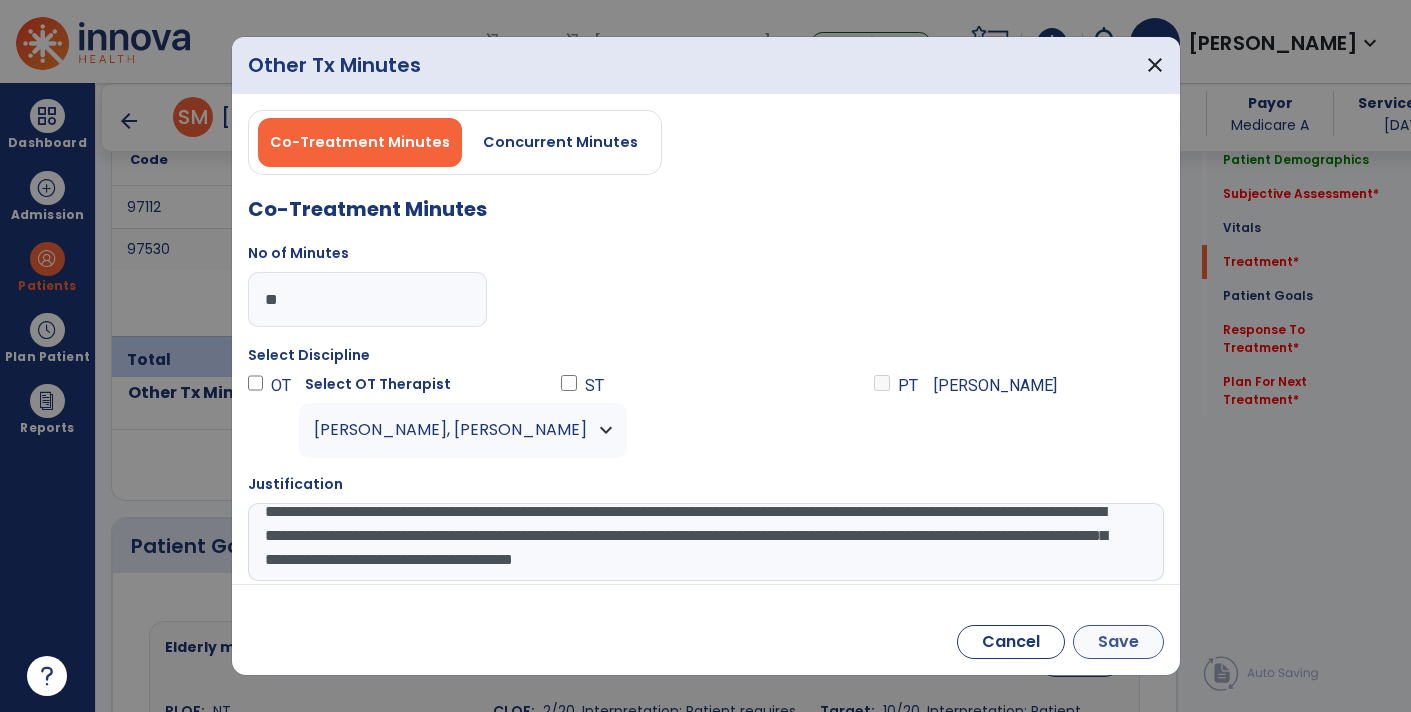 type on "**********" 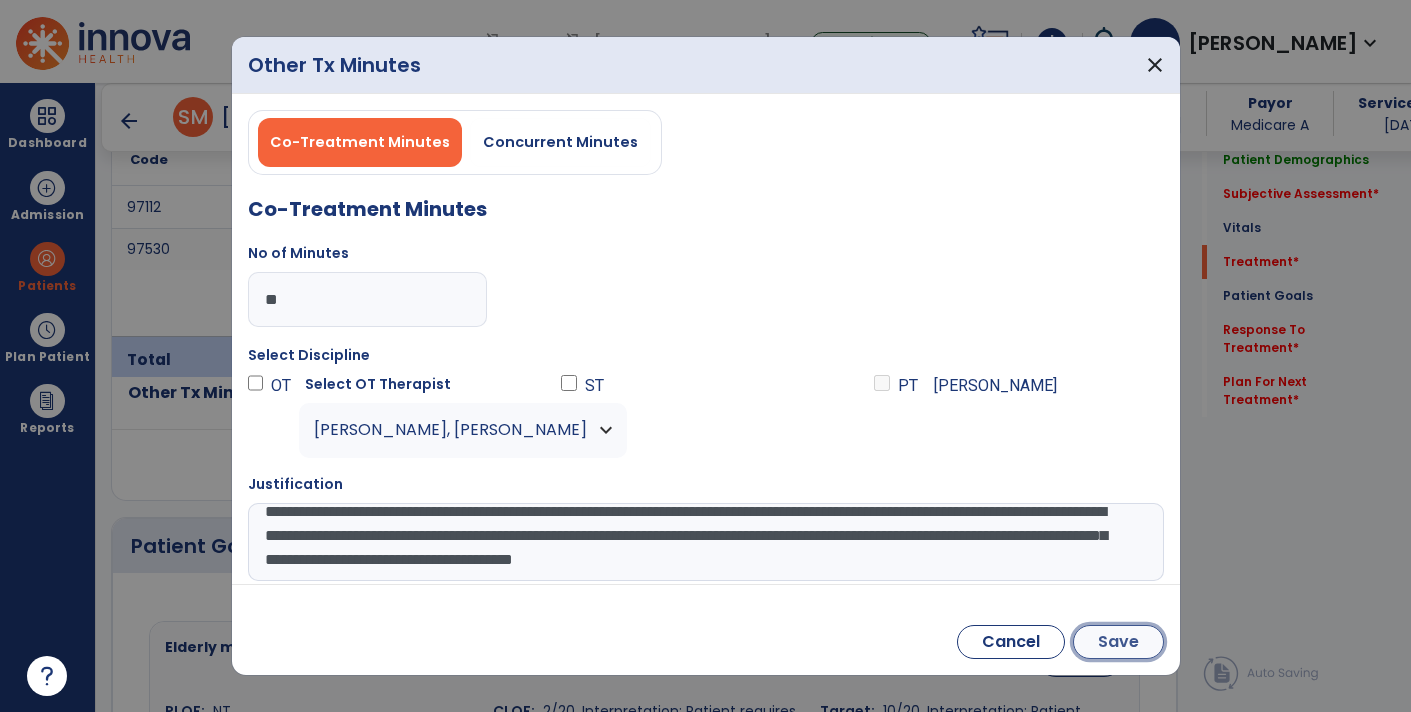 click on "Save" at bounding box center [1118, 642] 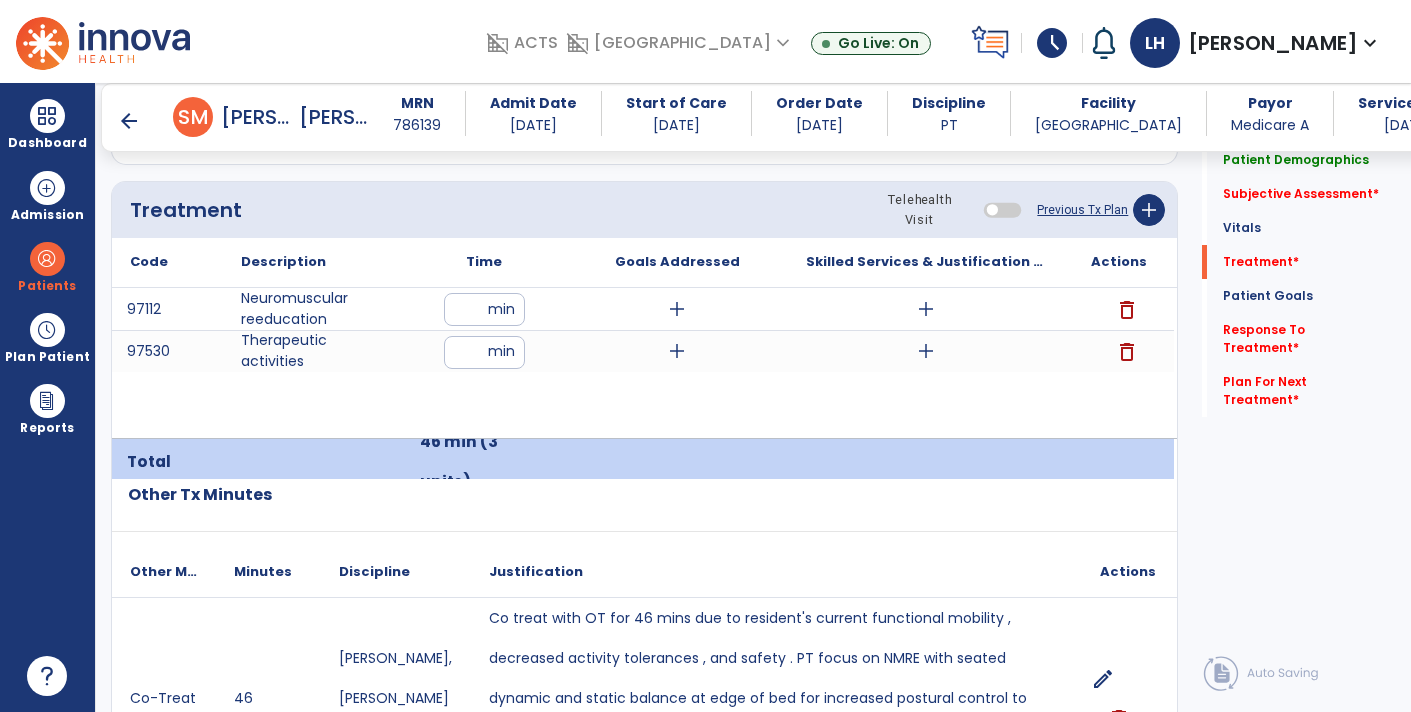 scroll, scrollTop: 1178, scrollLeft: 0, axis: vertical 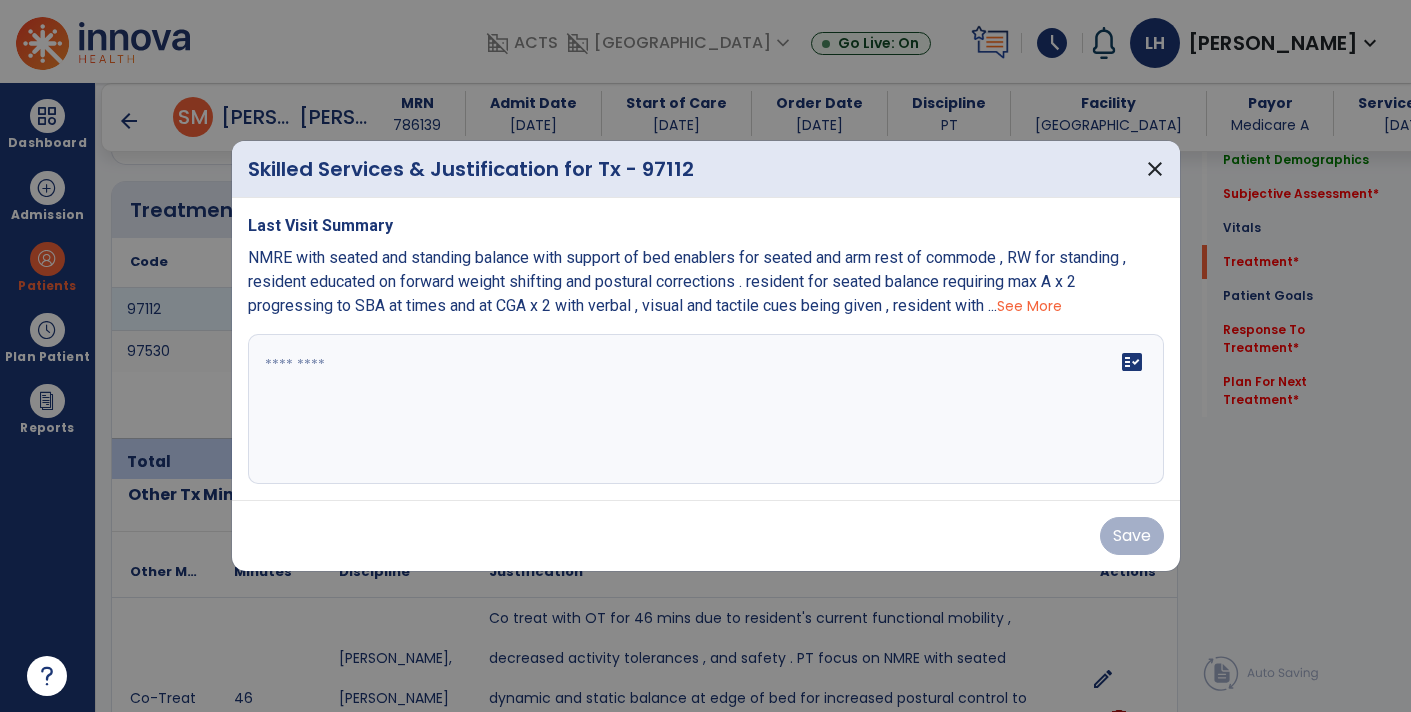 click on "fact_check" at bounding box center [706, 409] 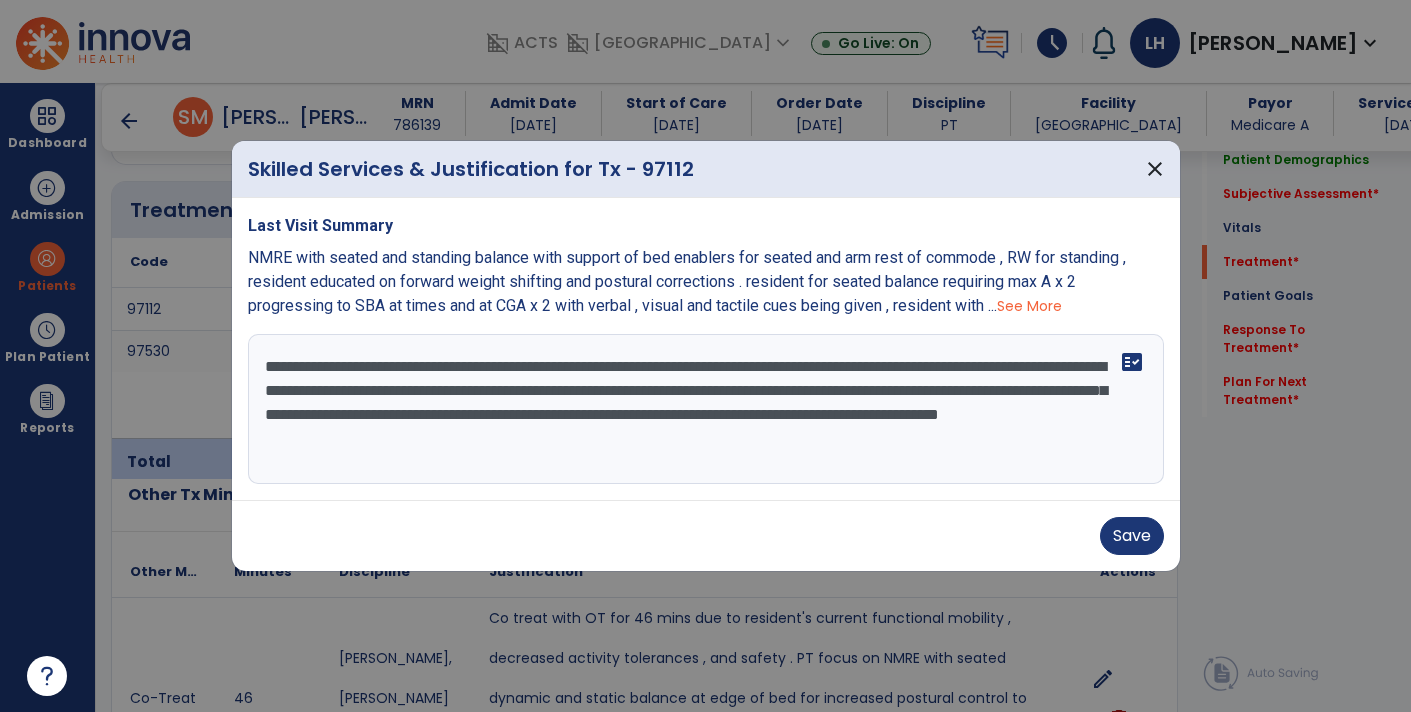 type on "**********" 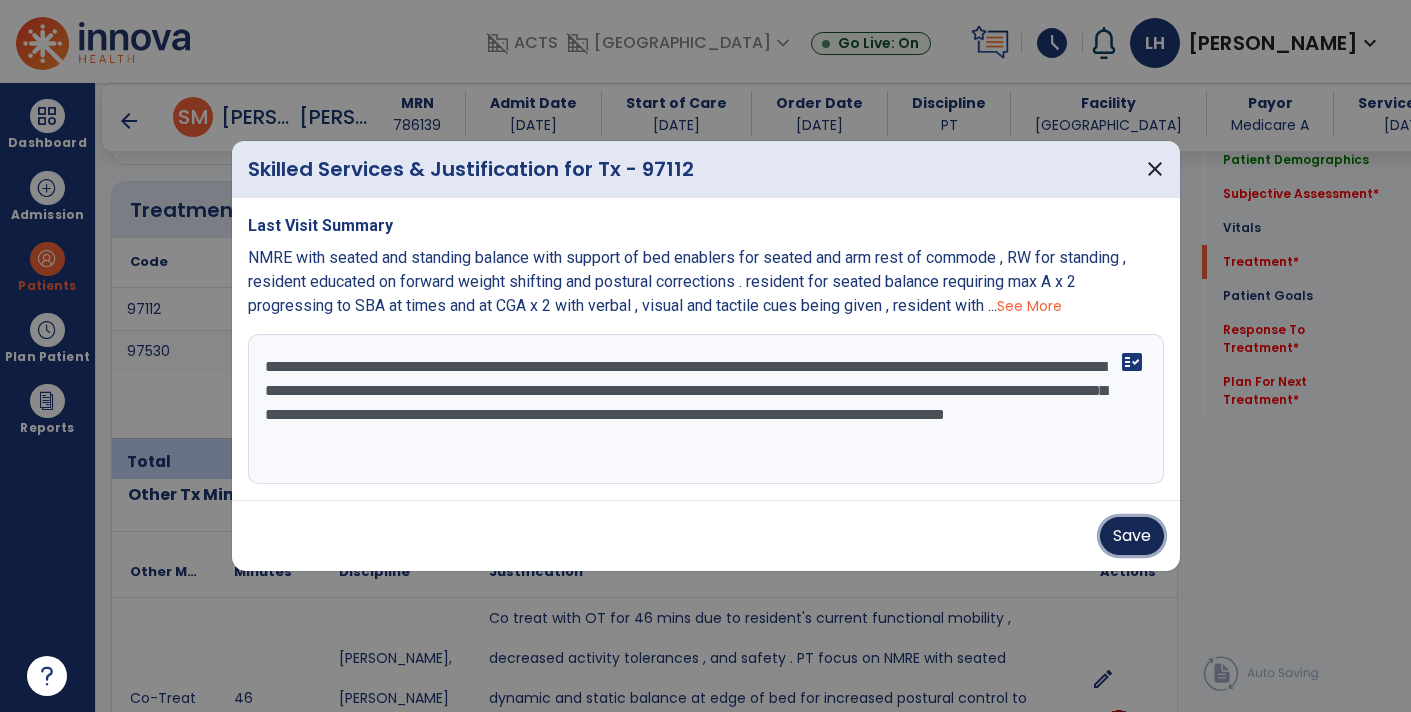 click on "Save" at bounding box center [1132, 536] 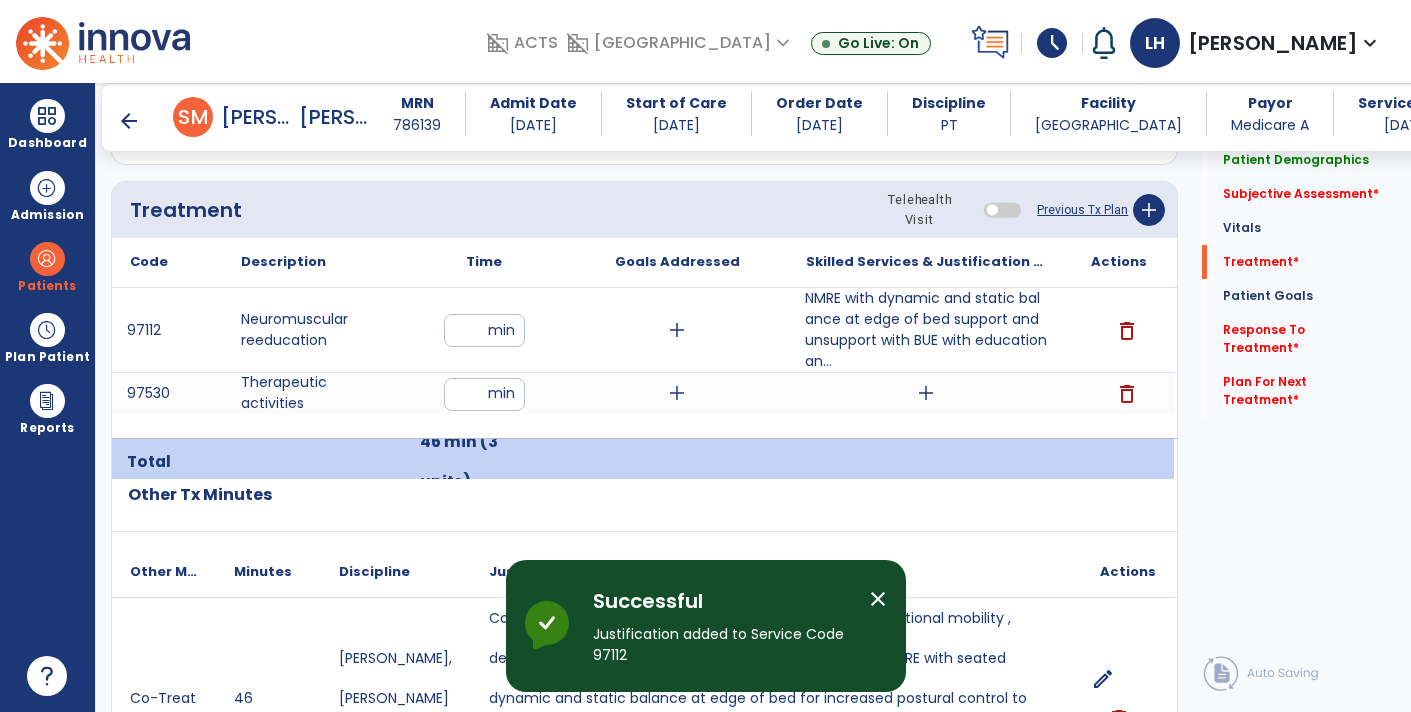 click on "add" at bounding box center (926, 393) 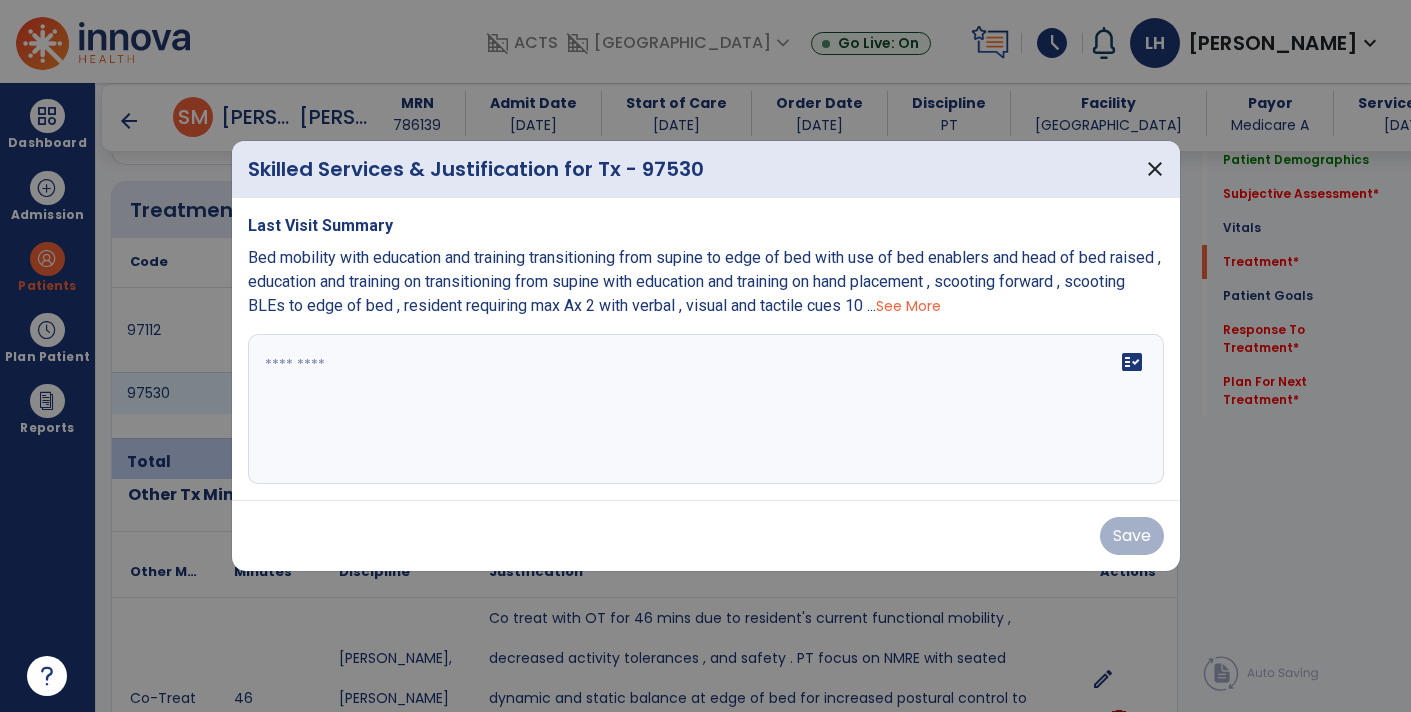 click on "fact_check" at bounding box center [706, 409] 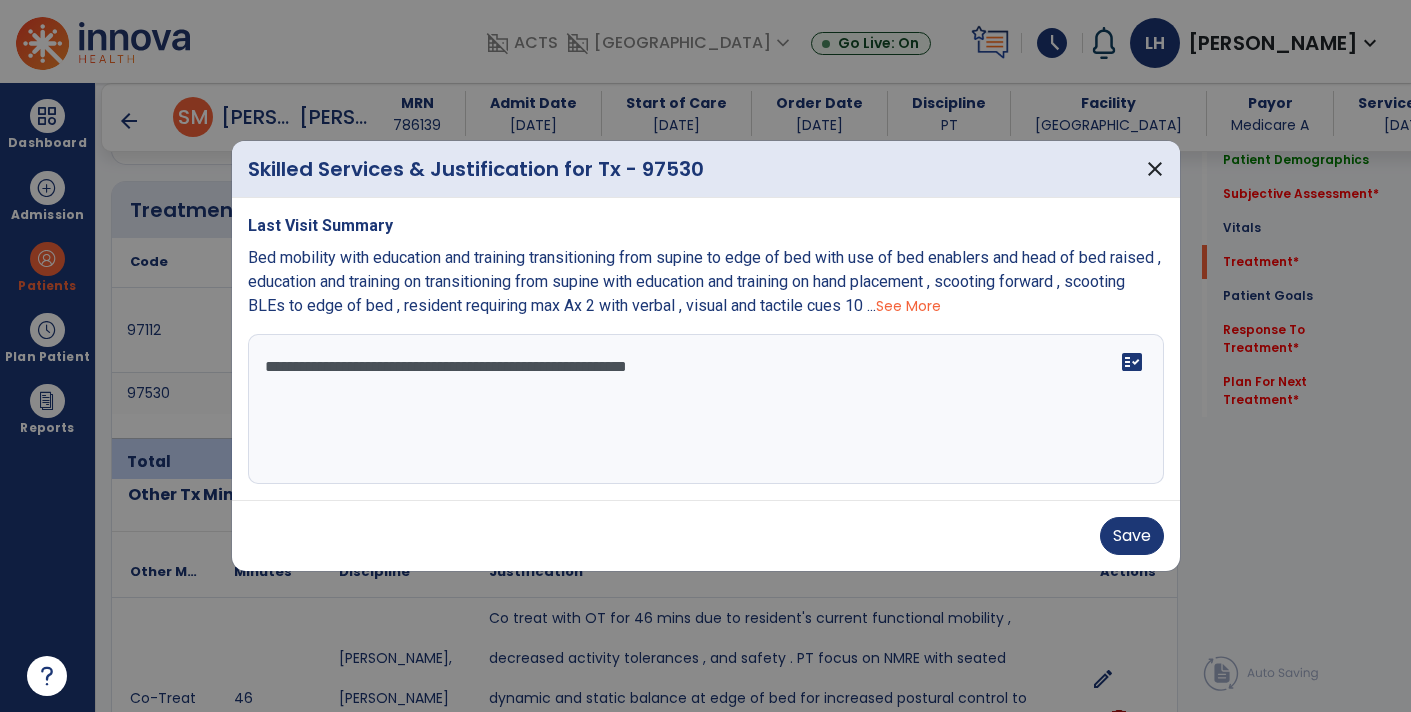 click on "**********" at bounding box center [706, 409] 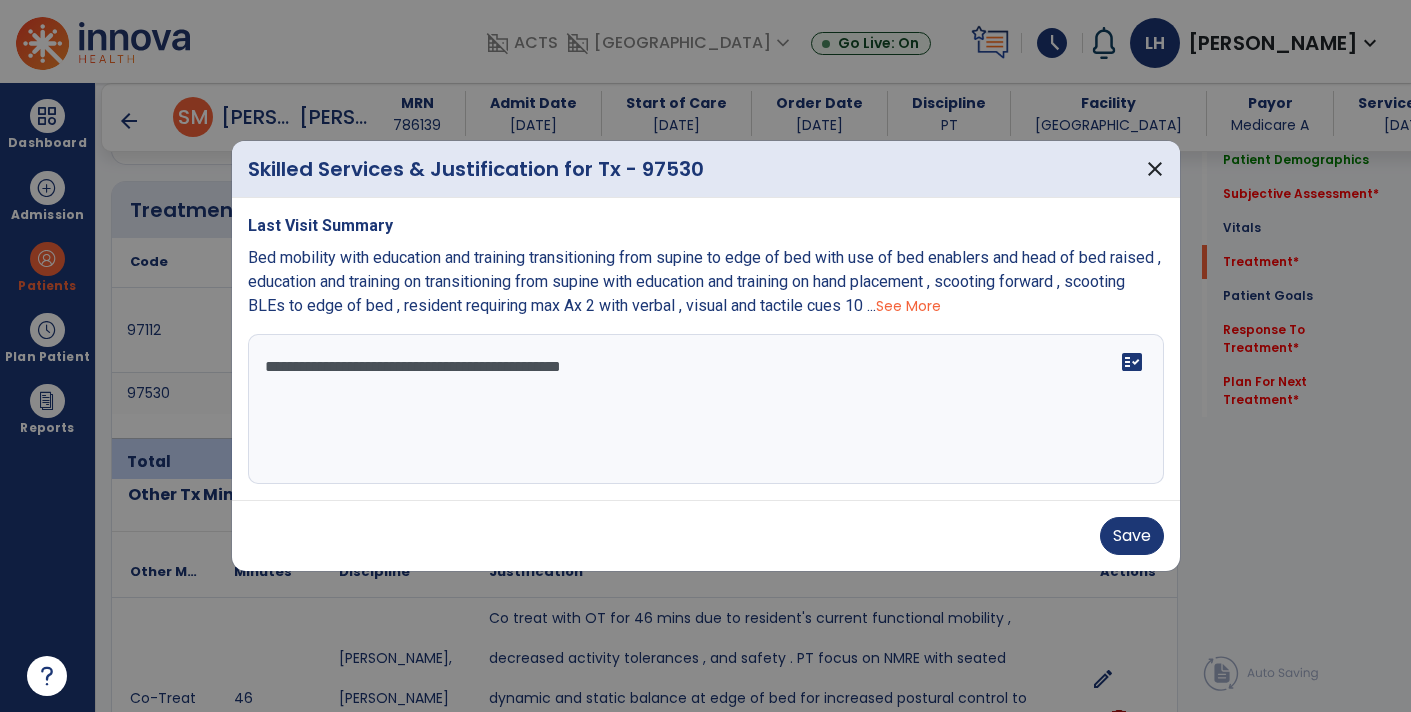 click on "**********" at bounding box center [706, 409] 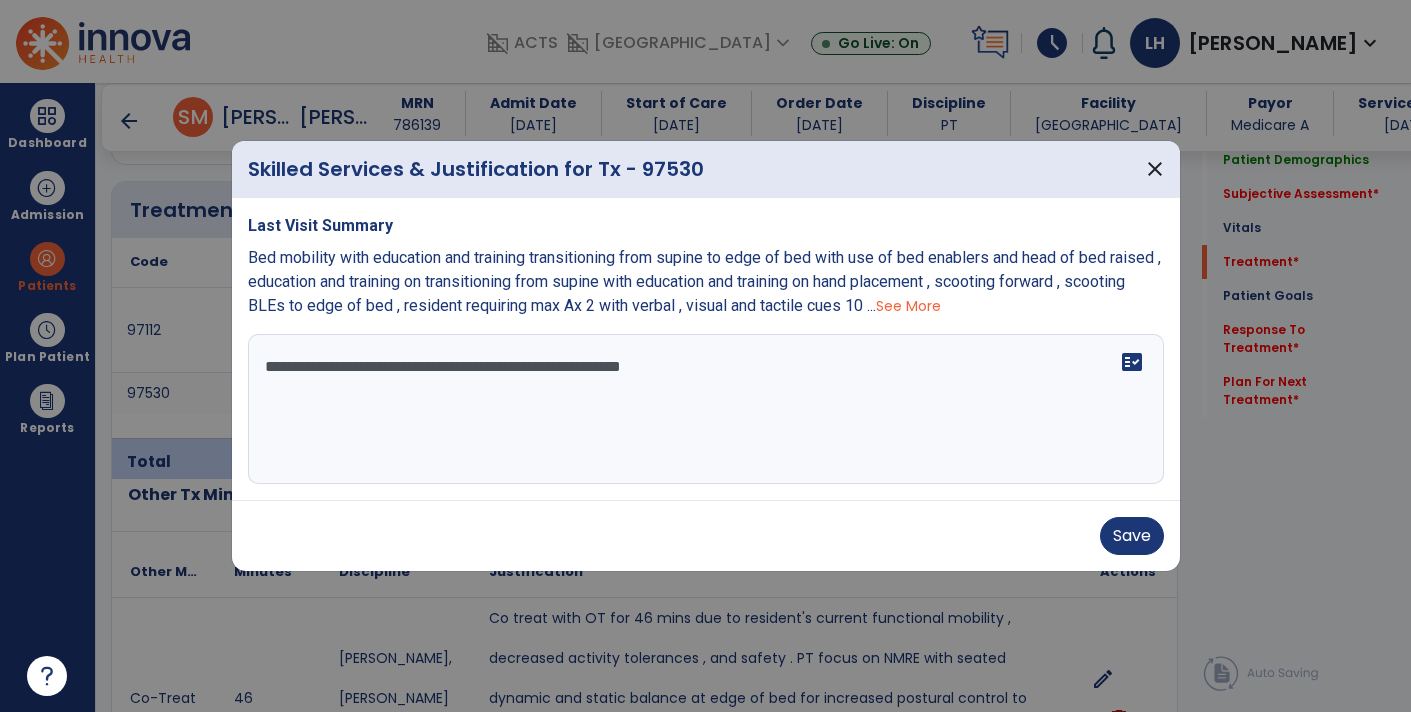 click on "**********" at bounding box center [706, 409] 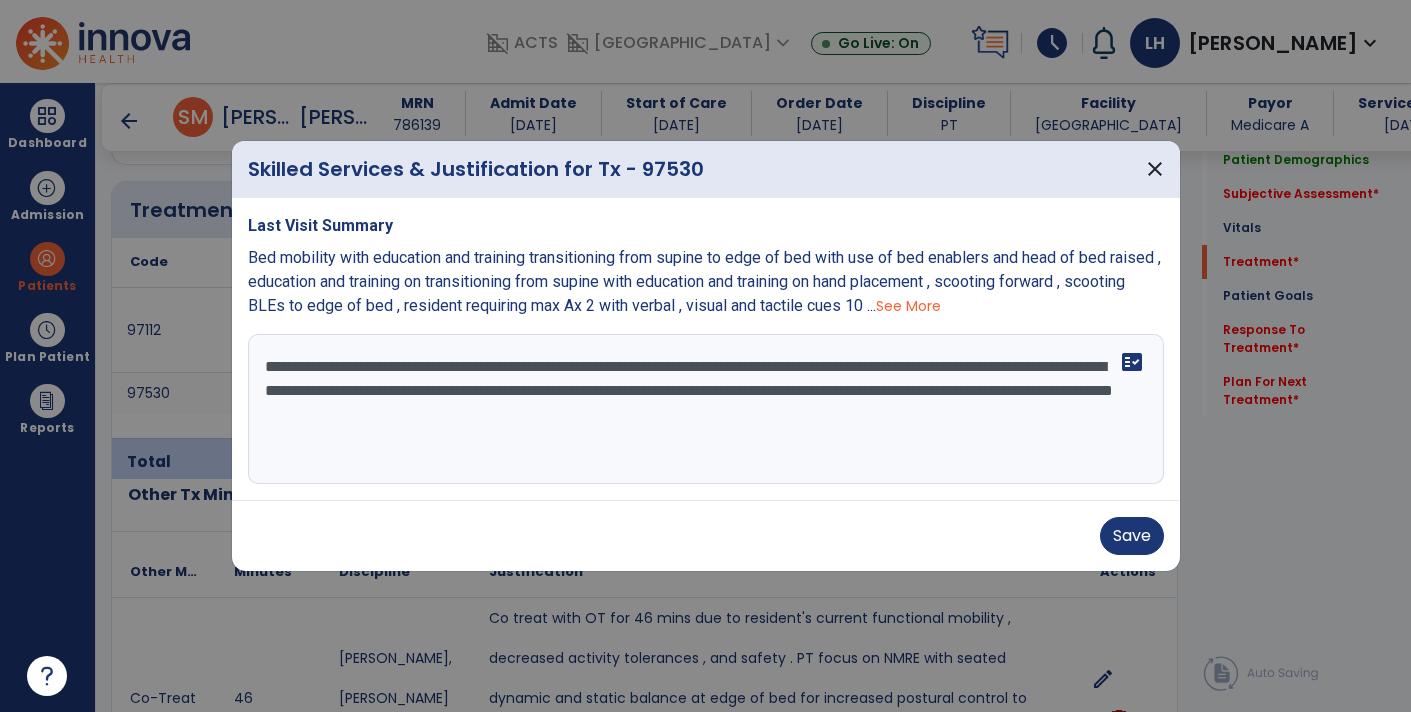 click on "**********" at bounding box center [706, 409] 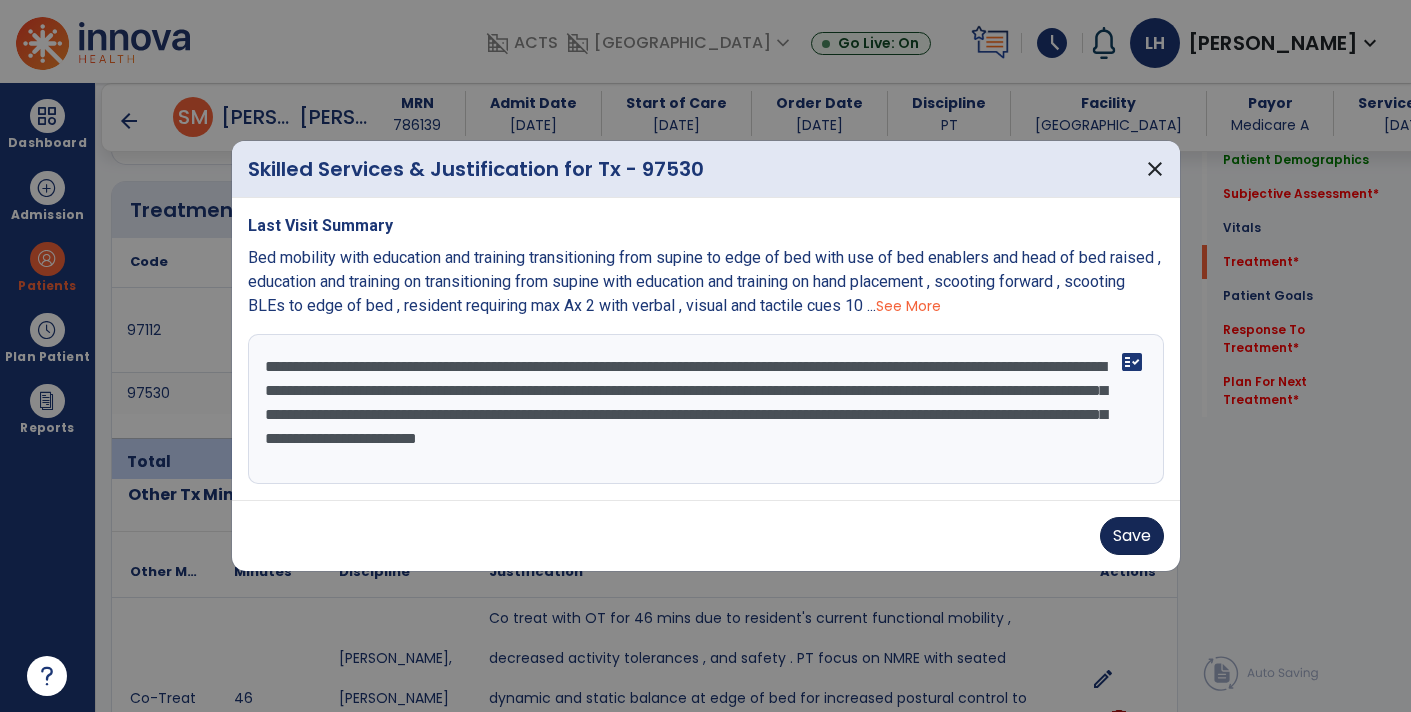 type on "**********" 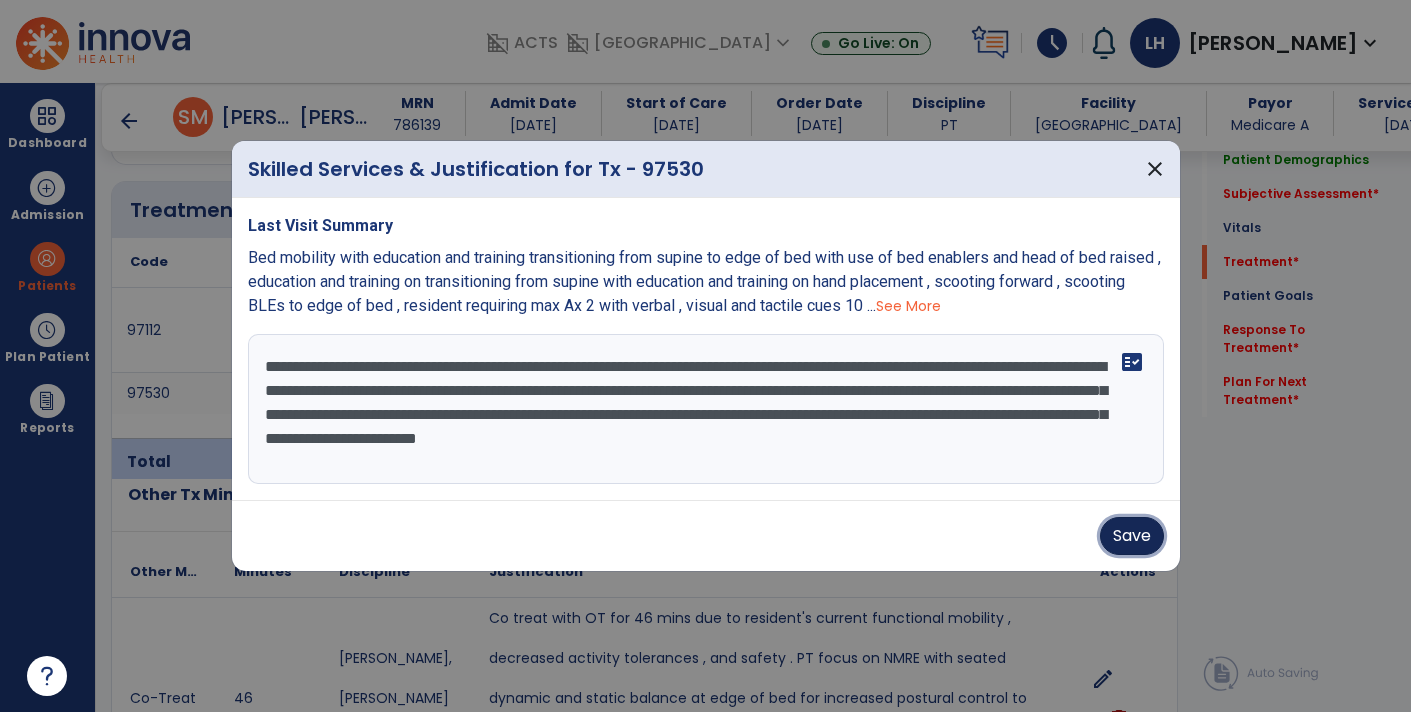 click on "Save" at bounding box center [1132, 536] 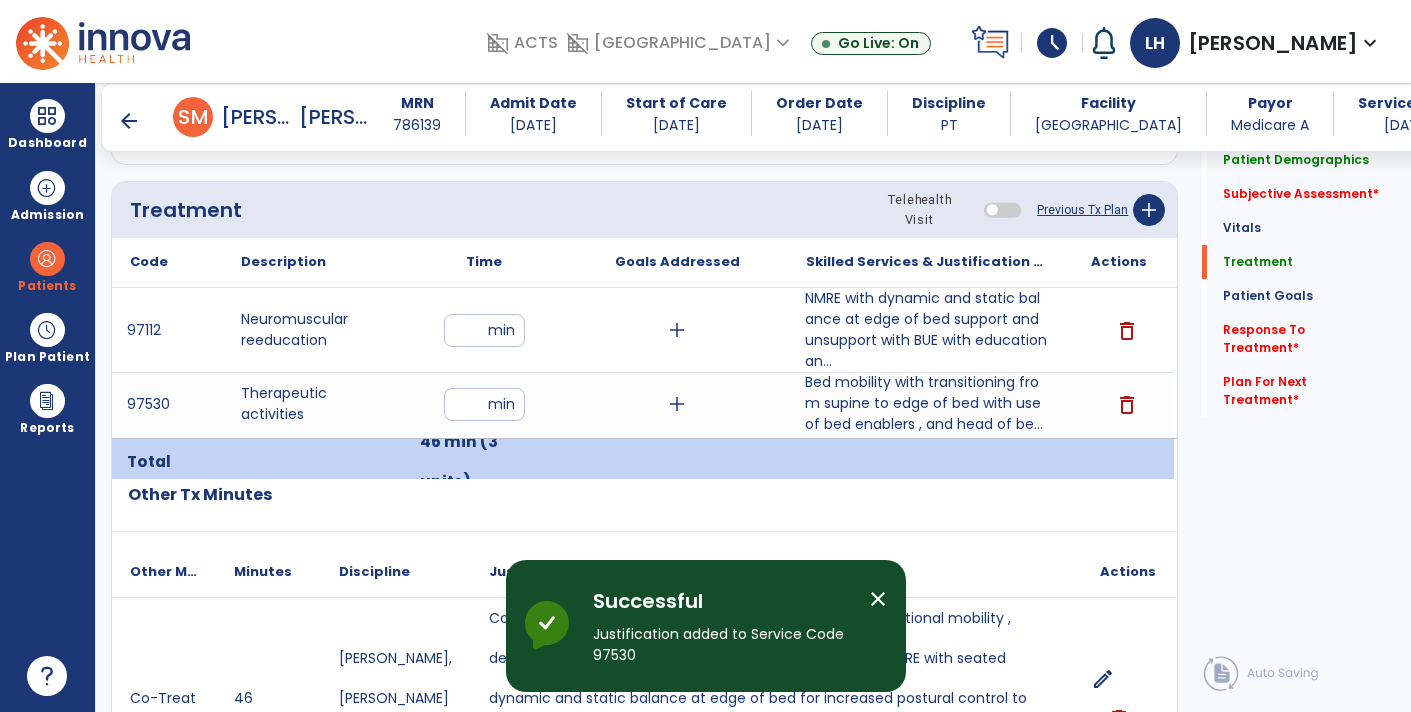 click on "NMRE with dynamic and static balance at edge of bed support and unsupport with BUE with education an..." at bounding box center (926, 330) 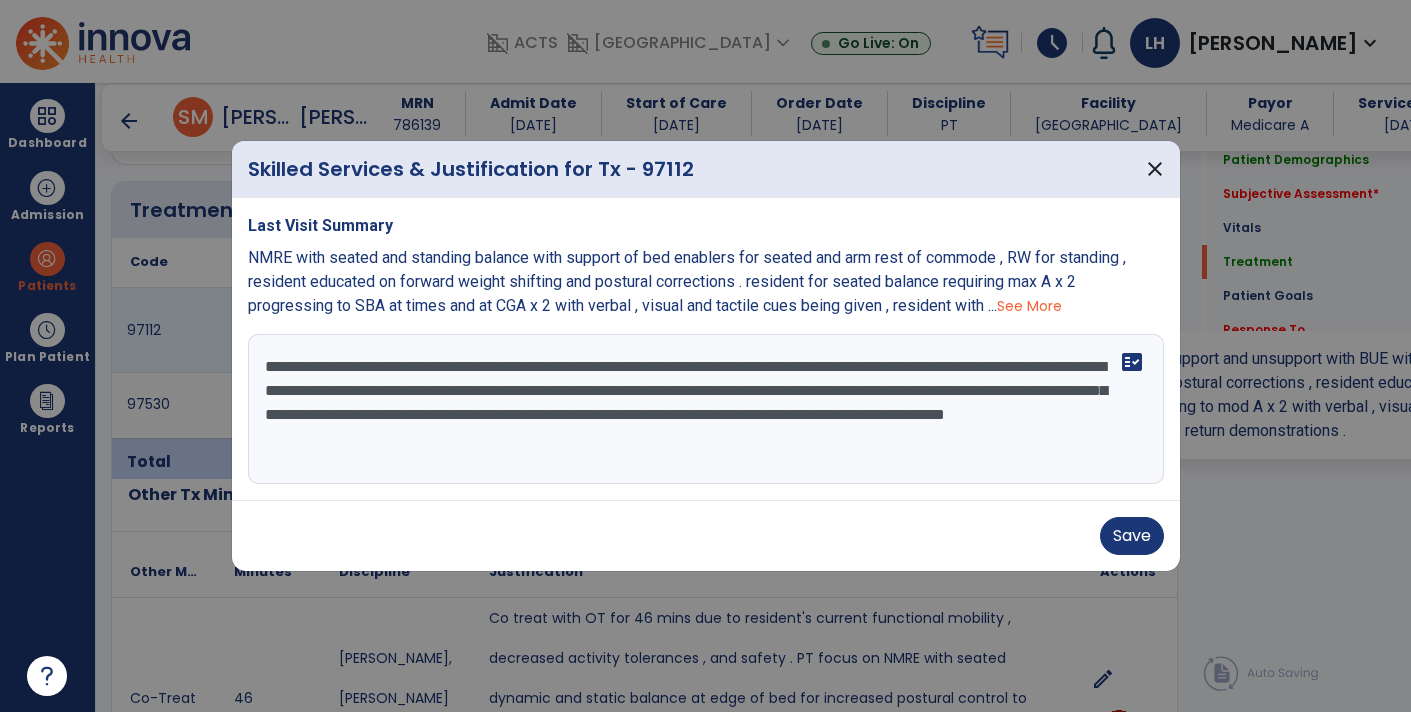 click on "**********" at bounding box center (706, 409) 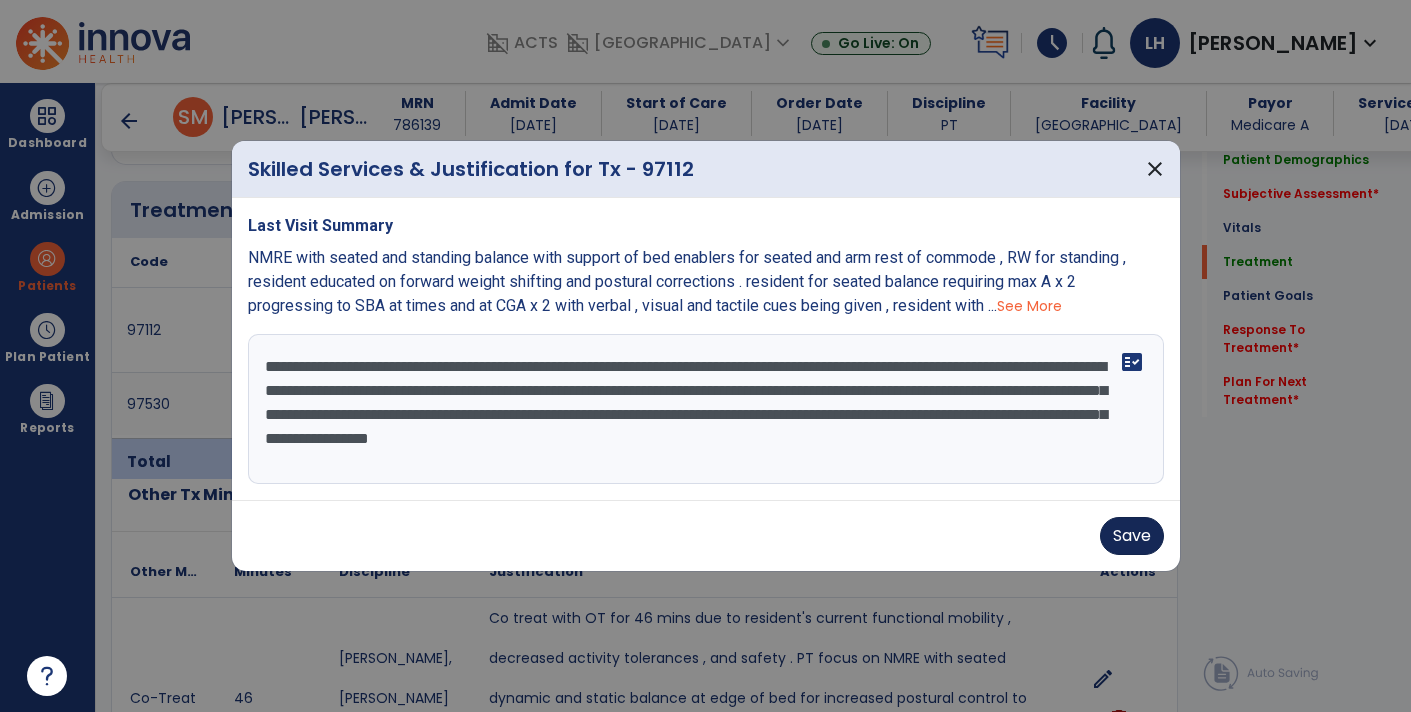 type on "**********" 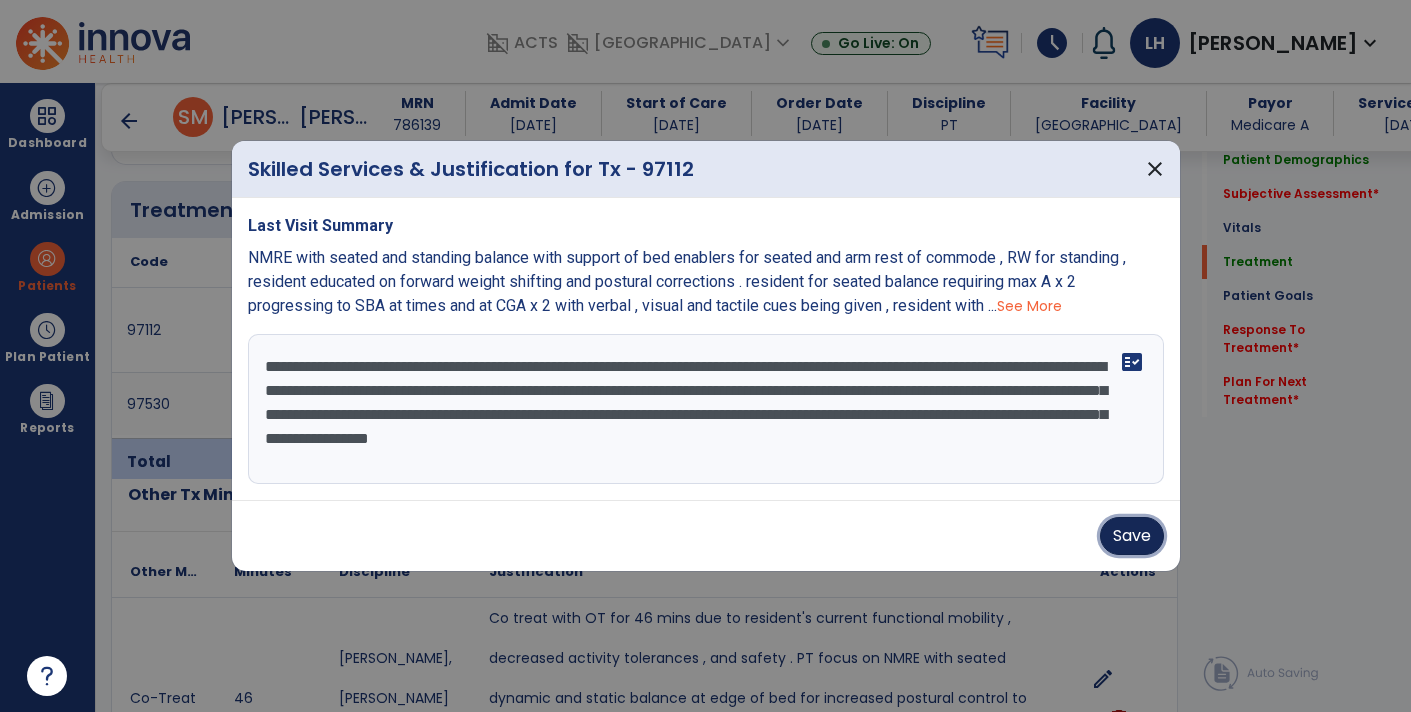 click on "Save" at bounding box center (1132, 536) 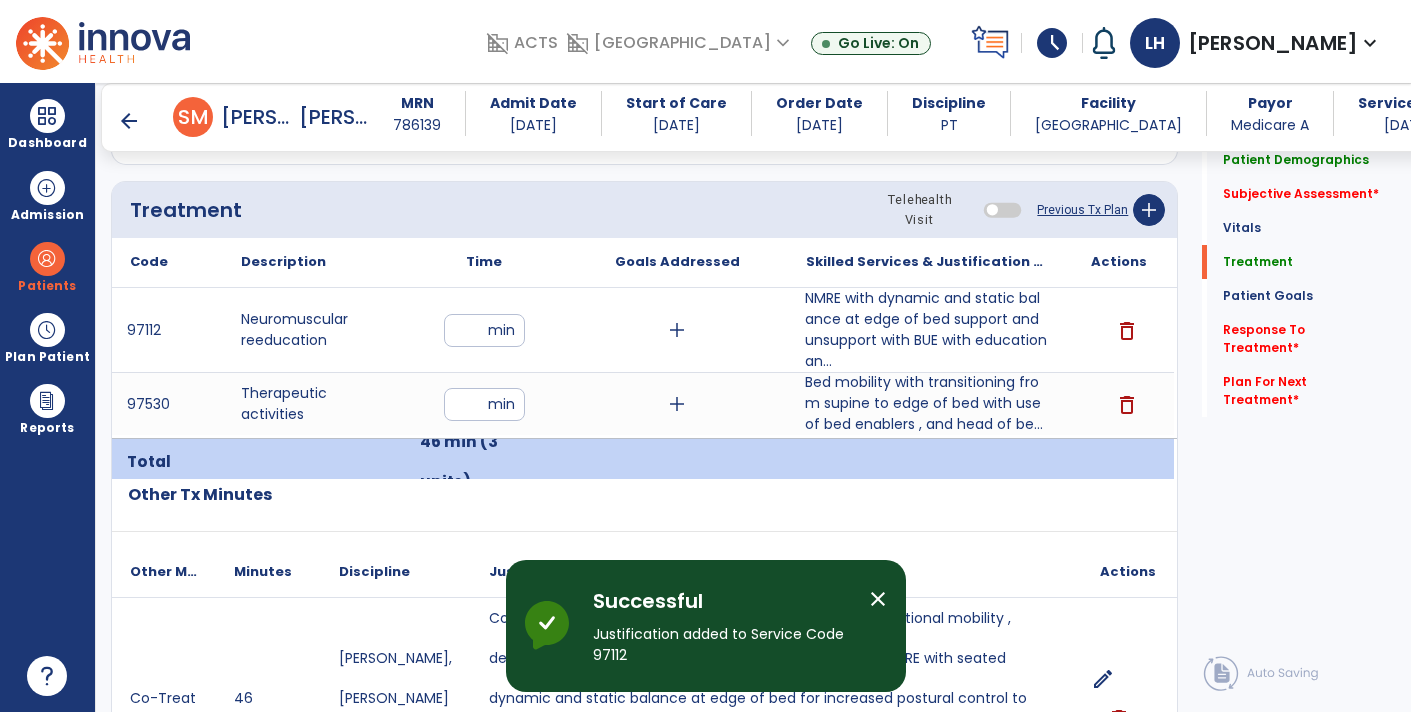 click on "Bed mobility with transitioning from supine to edge of bed with use of bed enablers , and head of be..." at bounding box center [926, 403] 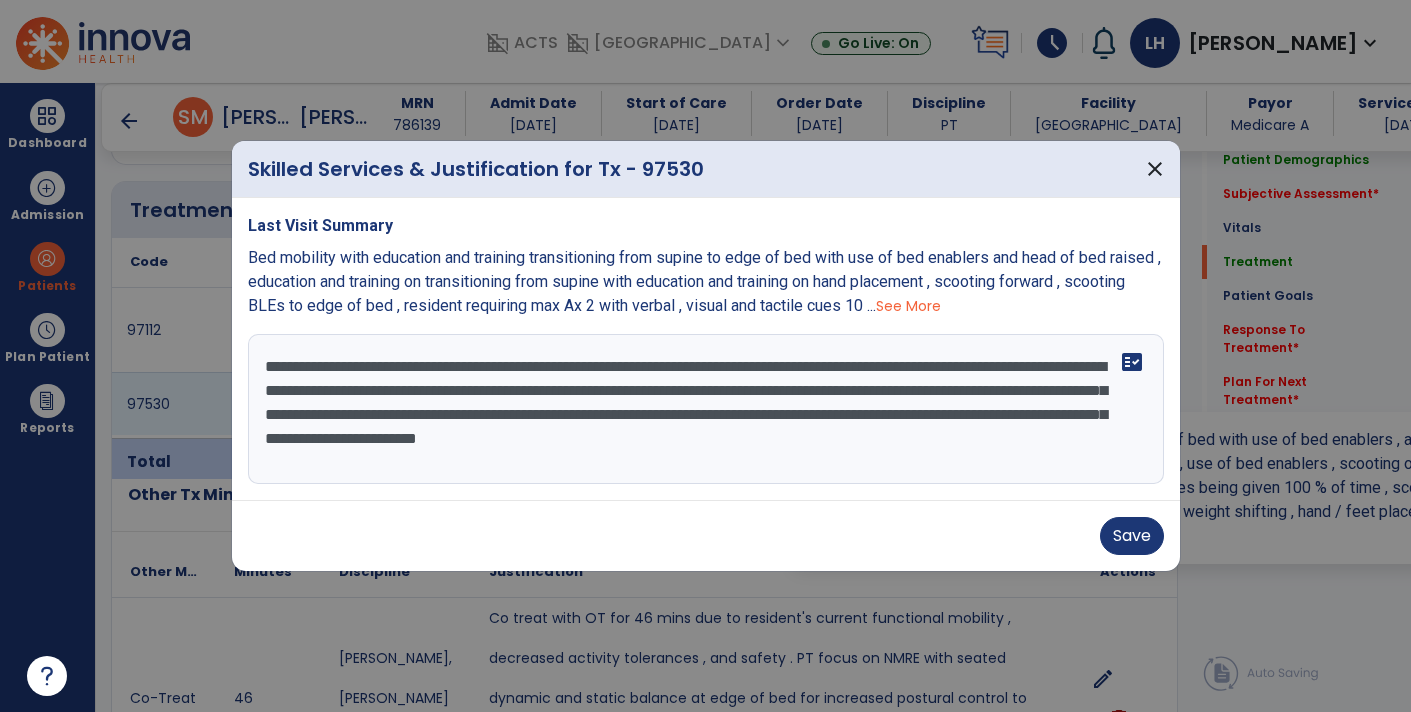 click on "**********" at bounding box center (706, 409) 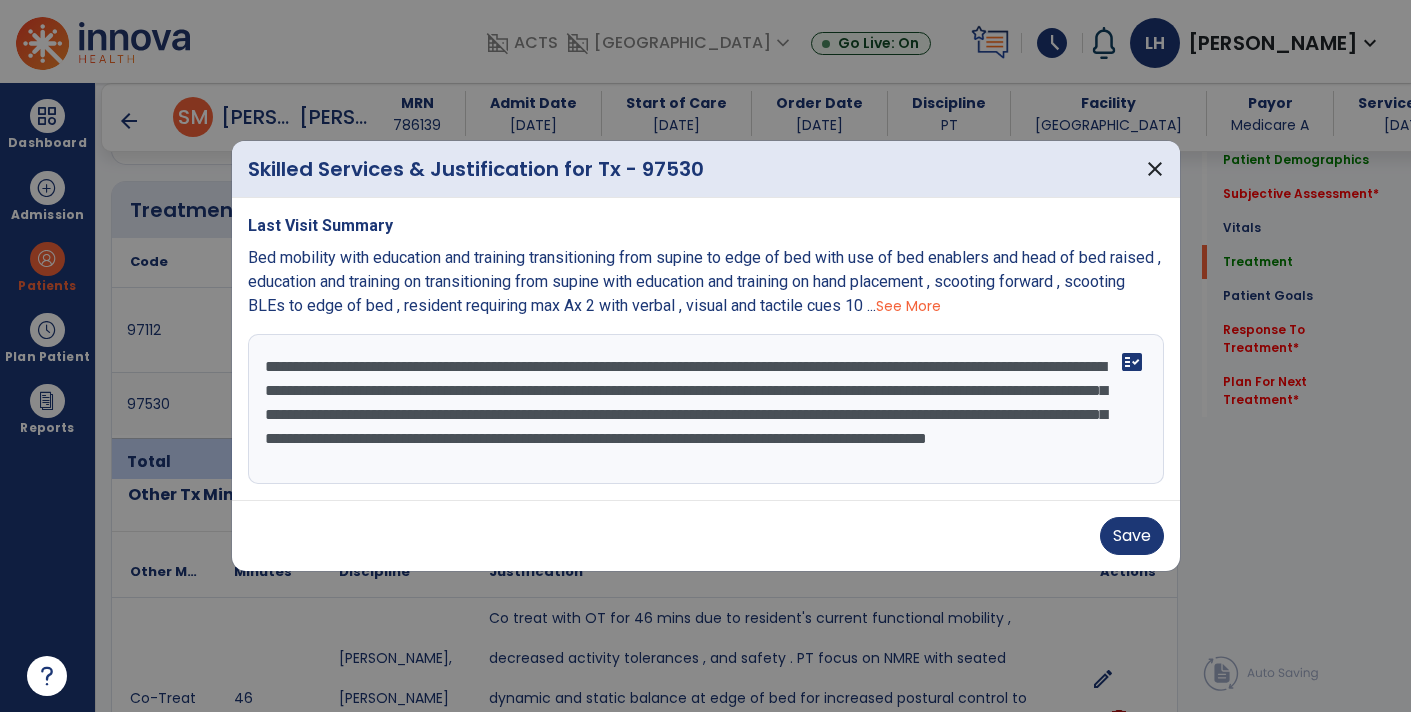 scroll, scrollTop: 14, scrollLeft: 0, axis: vertical 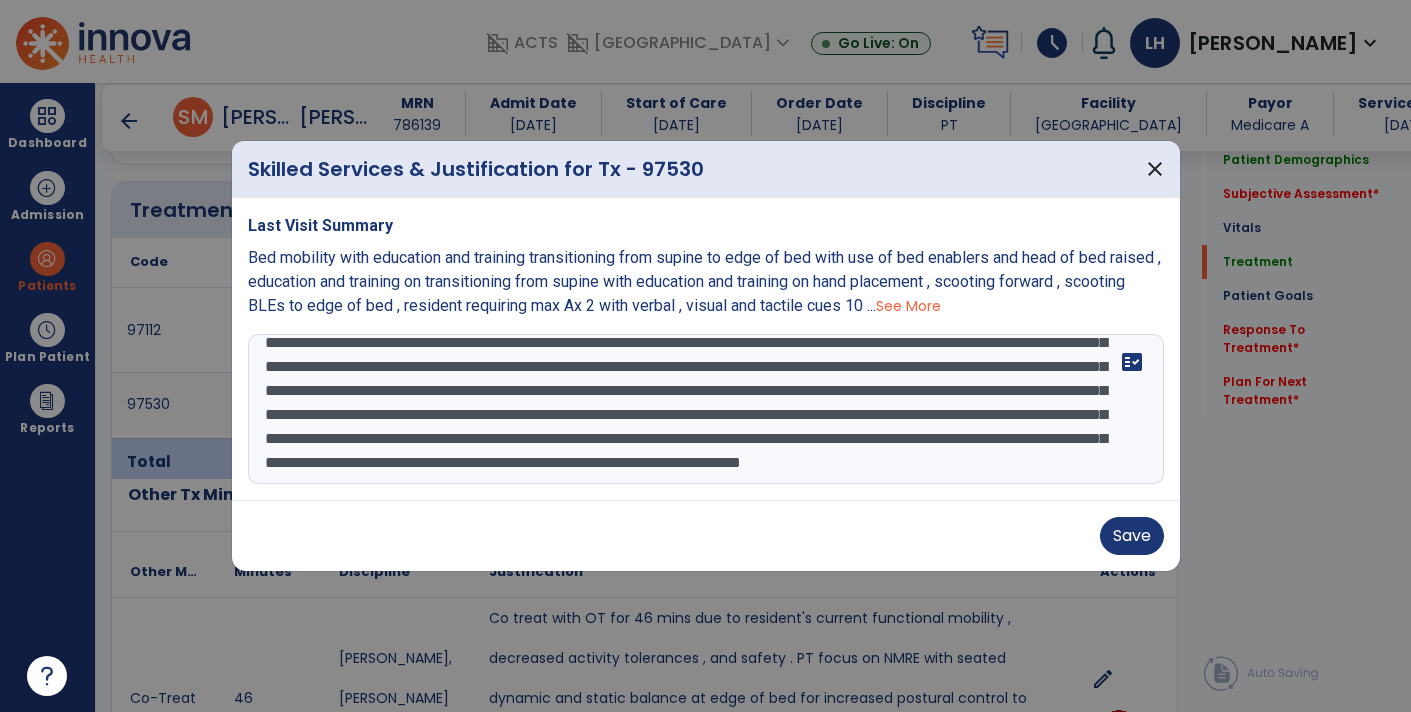 click on "**********" at bounding box center [706, 409] 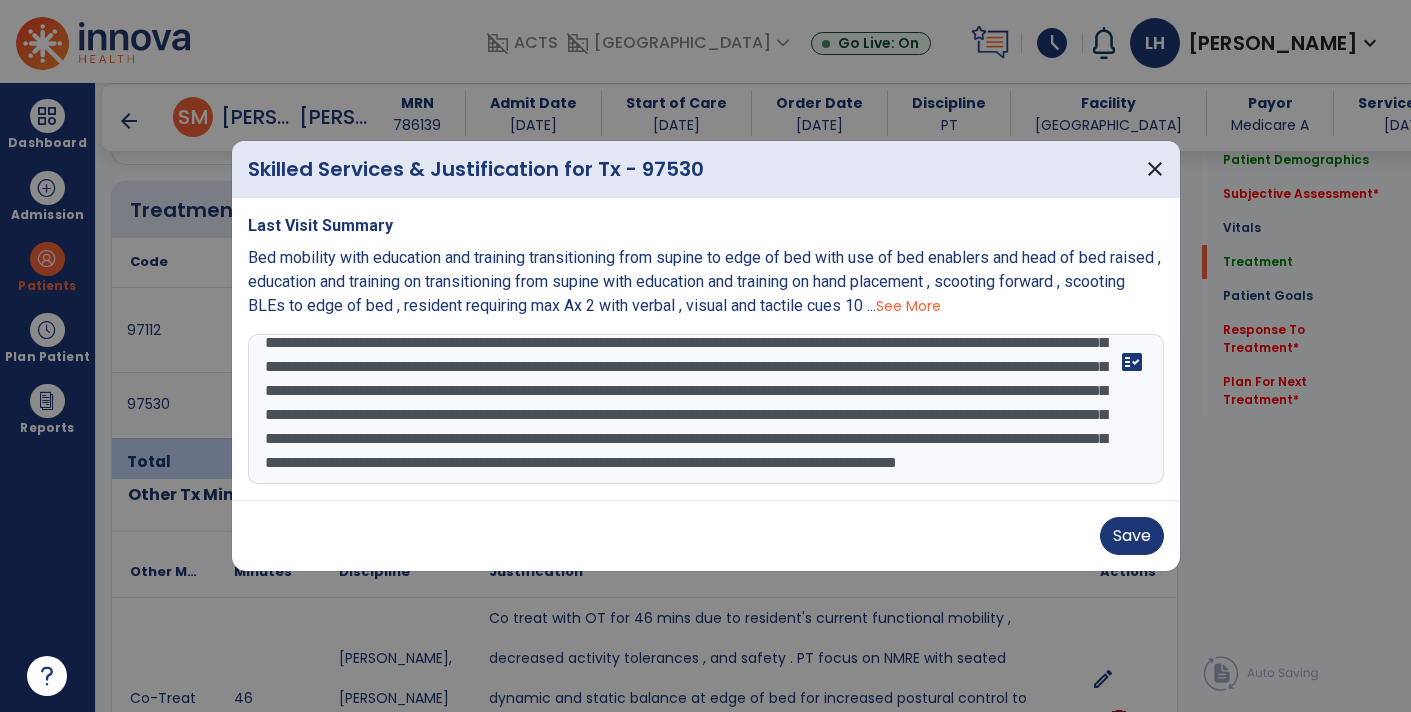 scroll, scrollTop: 110, scrollLeft: 0, axis: vertical 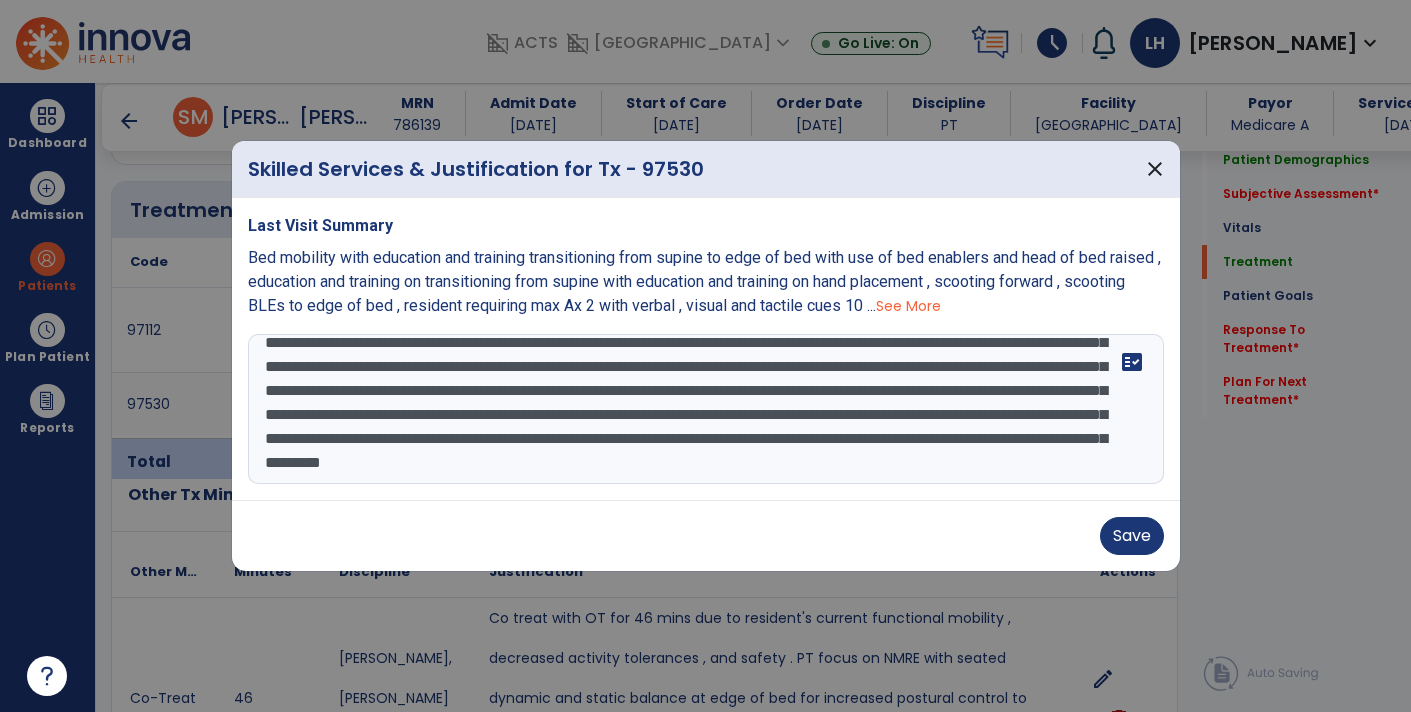 click on "**********" at bounding box center [706, 409] 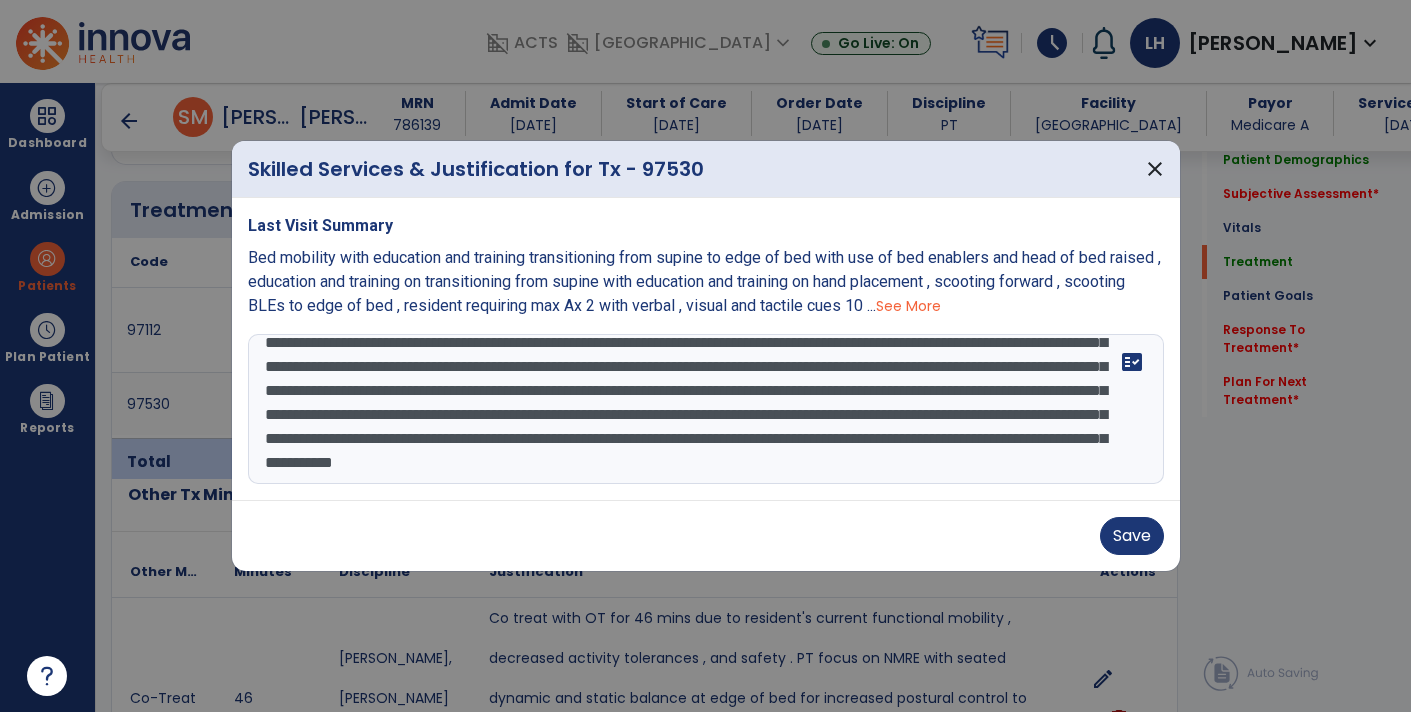 click on "**********" at bounding box center [706, 409] 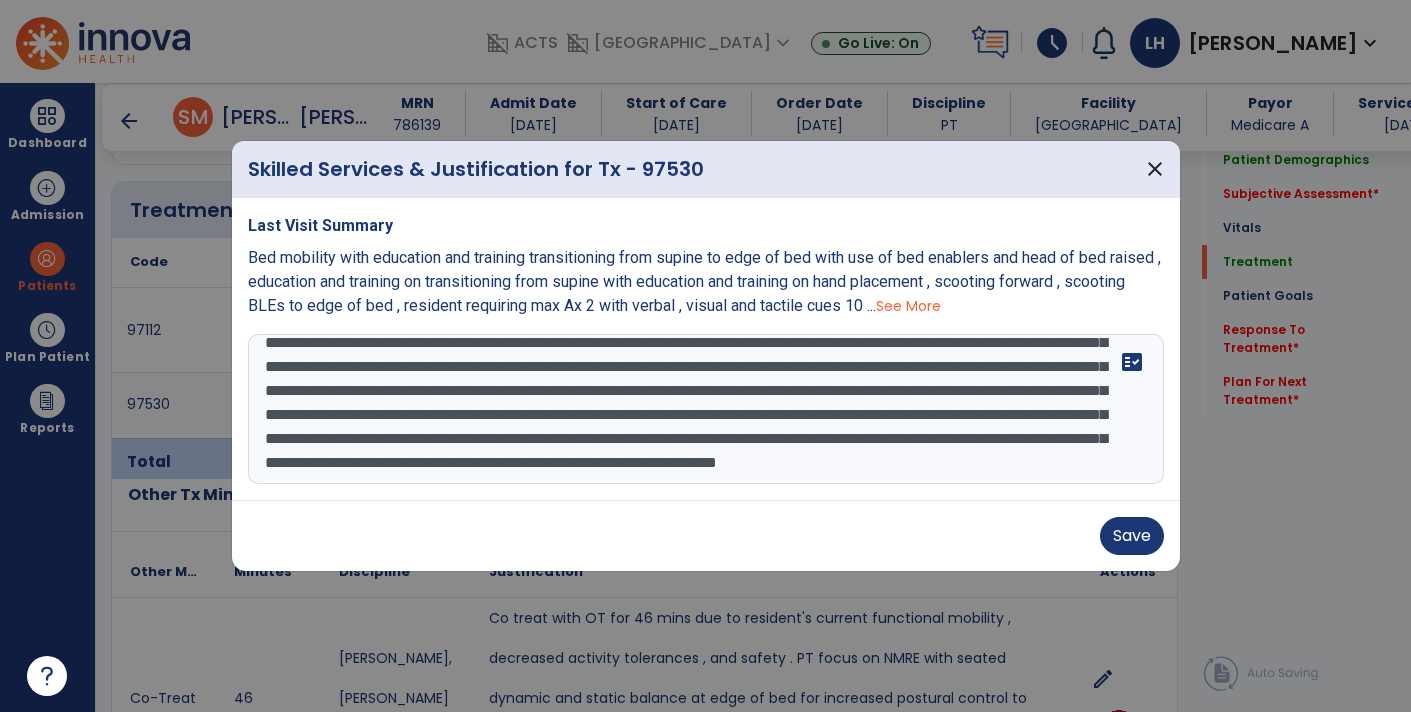 scroll, scrollTop: 135, scrollLeft: 0, axis: vertical 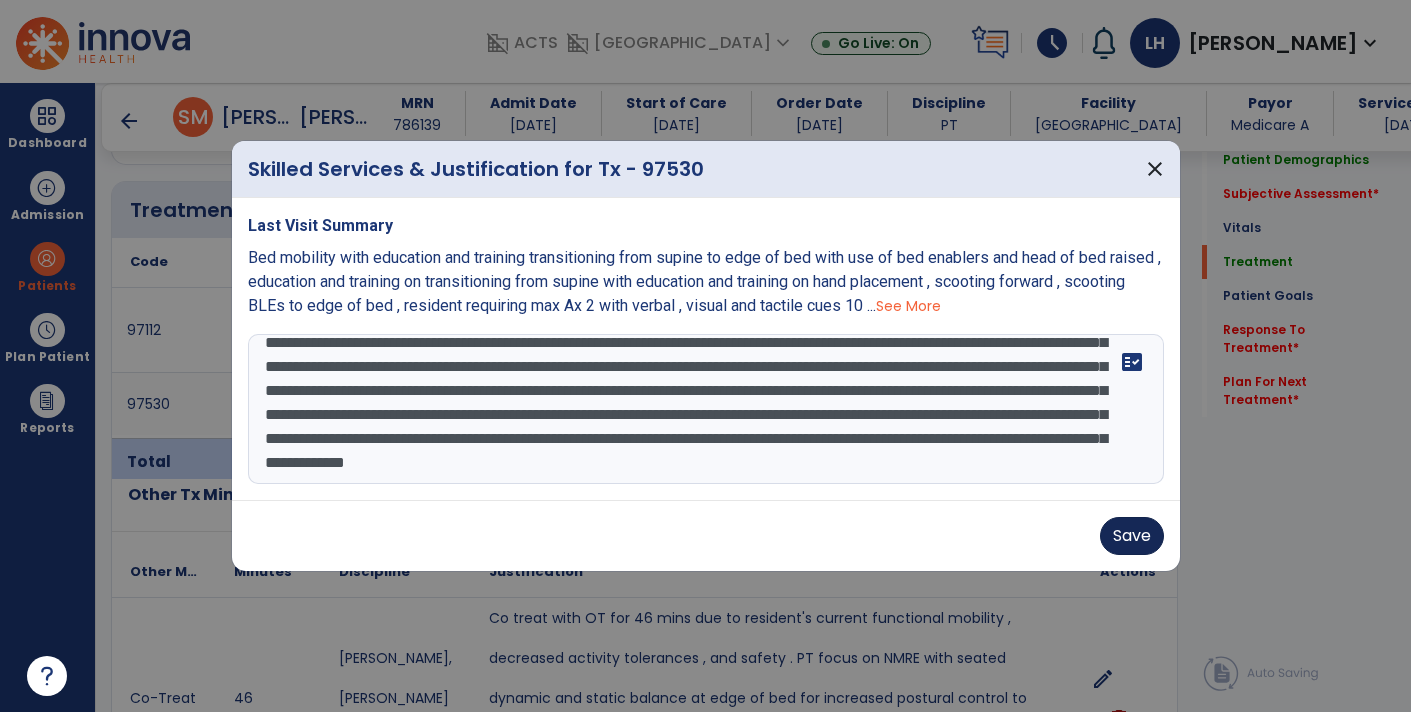 type on "**********" 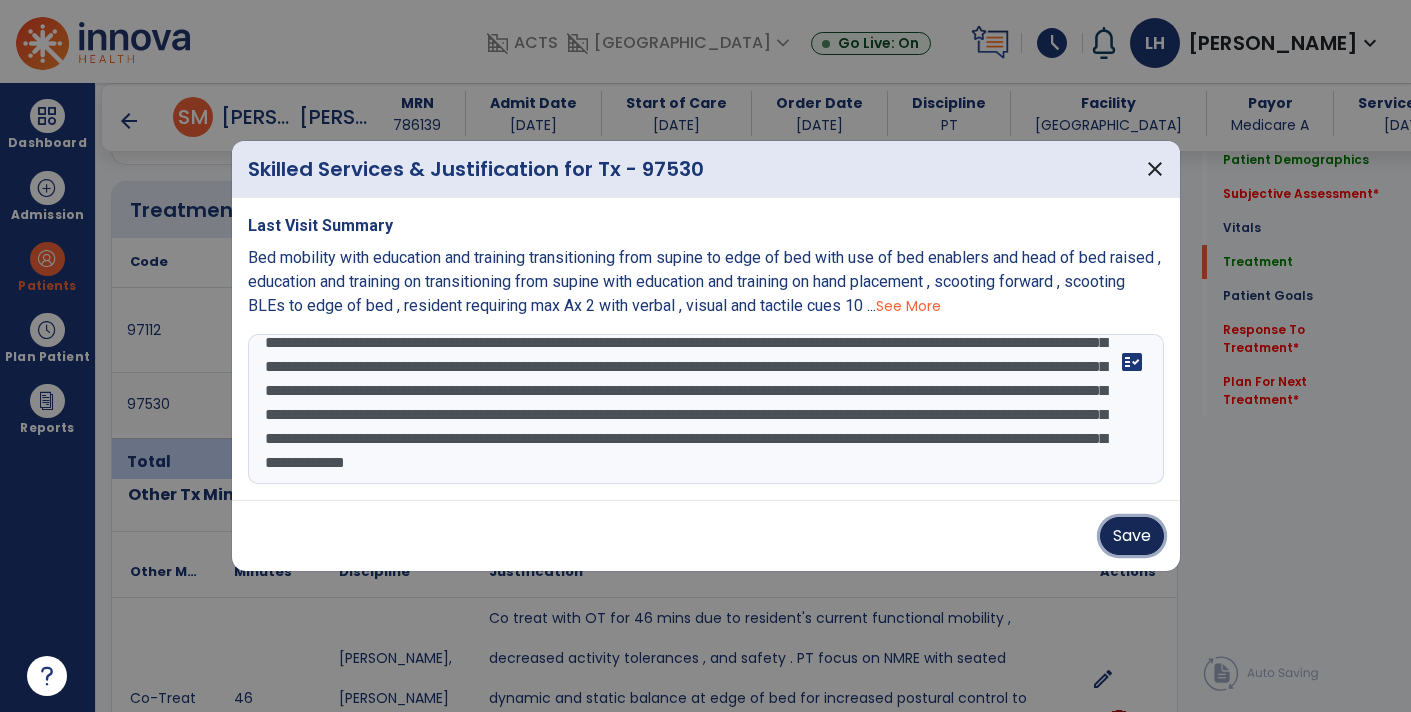 click on "Save" at bounding box center (1132, 536) 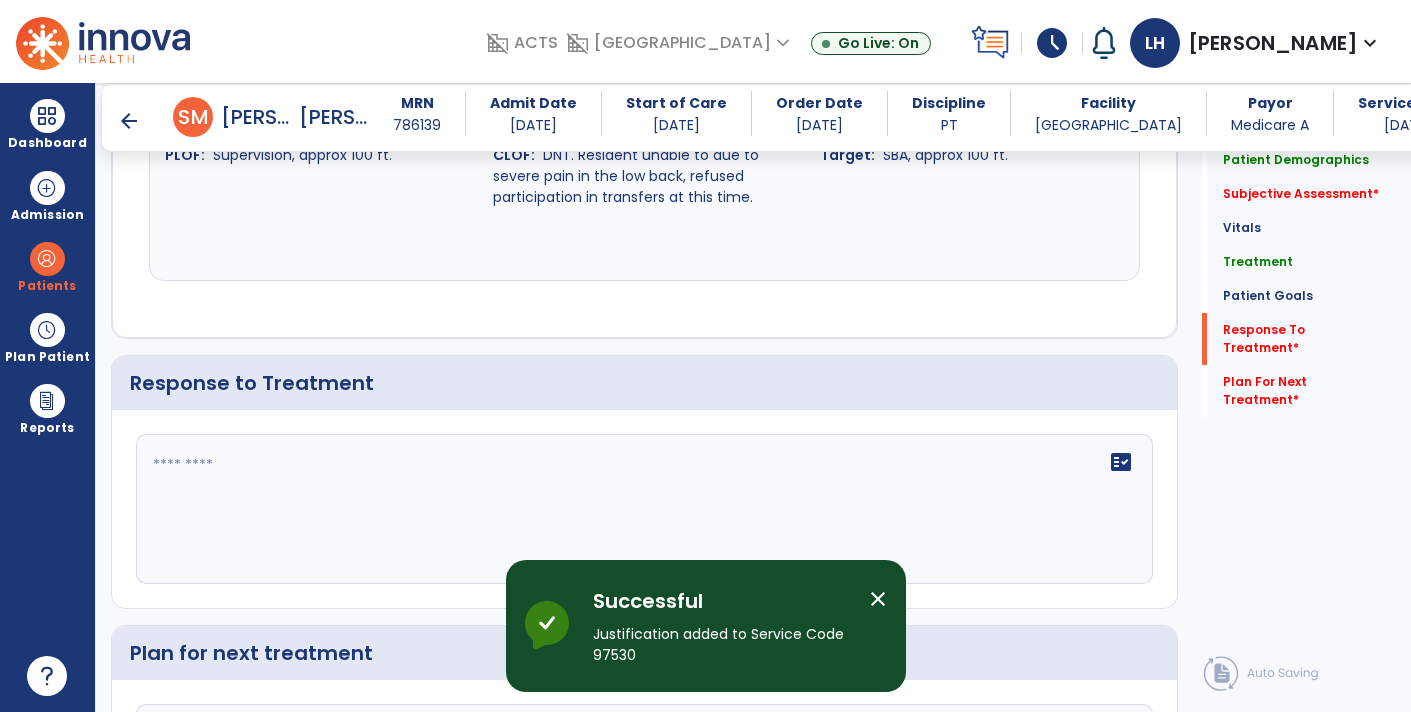 scroll, scrollTop: 2846, scrollLeft: 0, axis: vertical 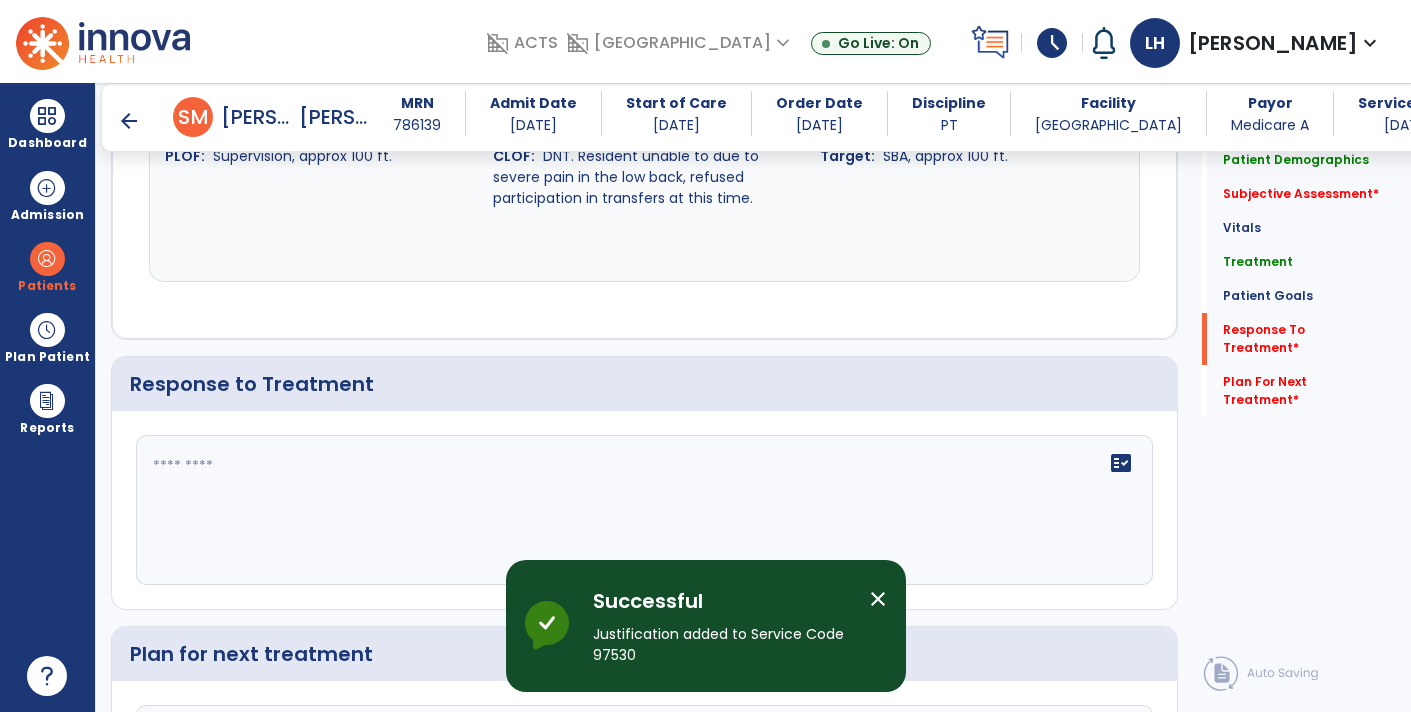 click 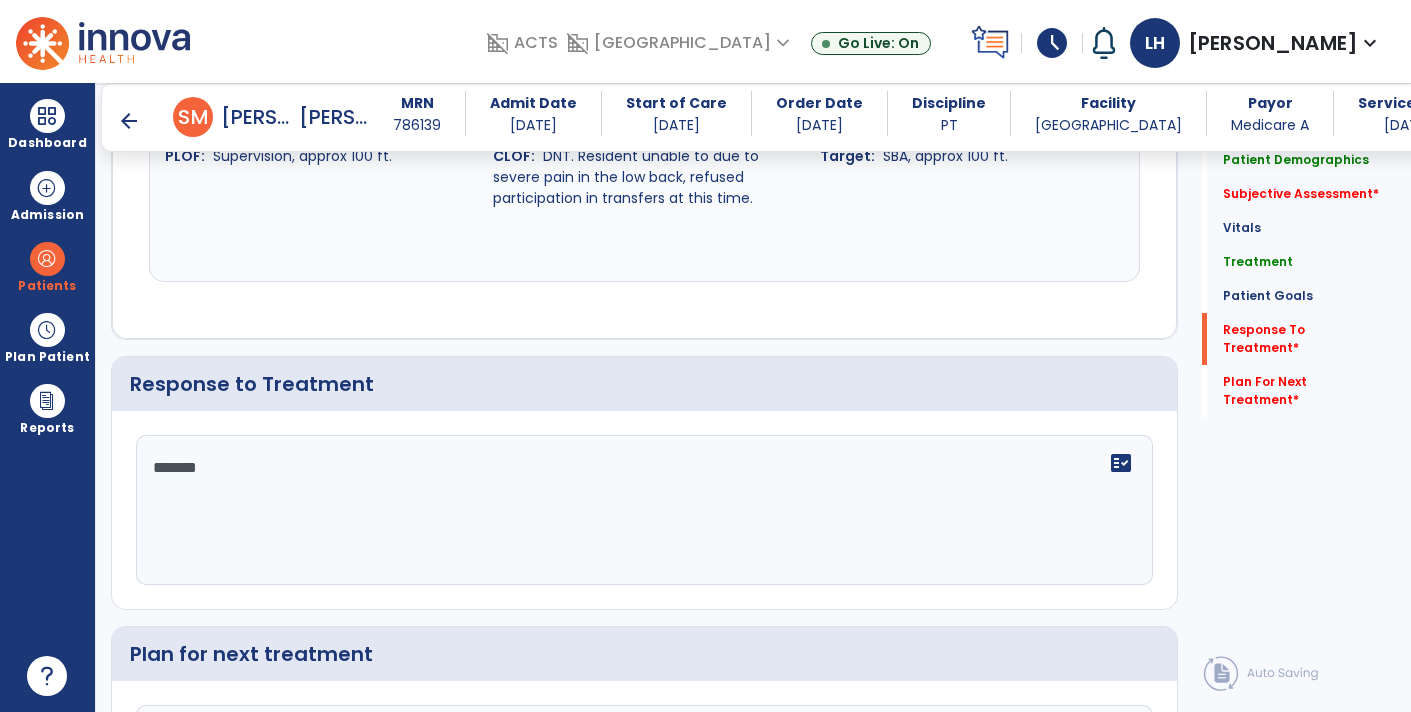 type on "********" 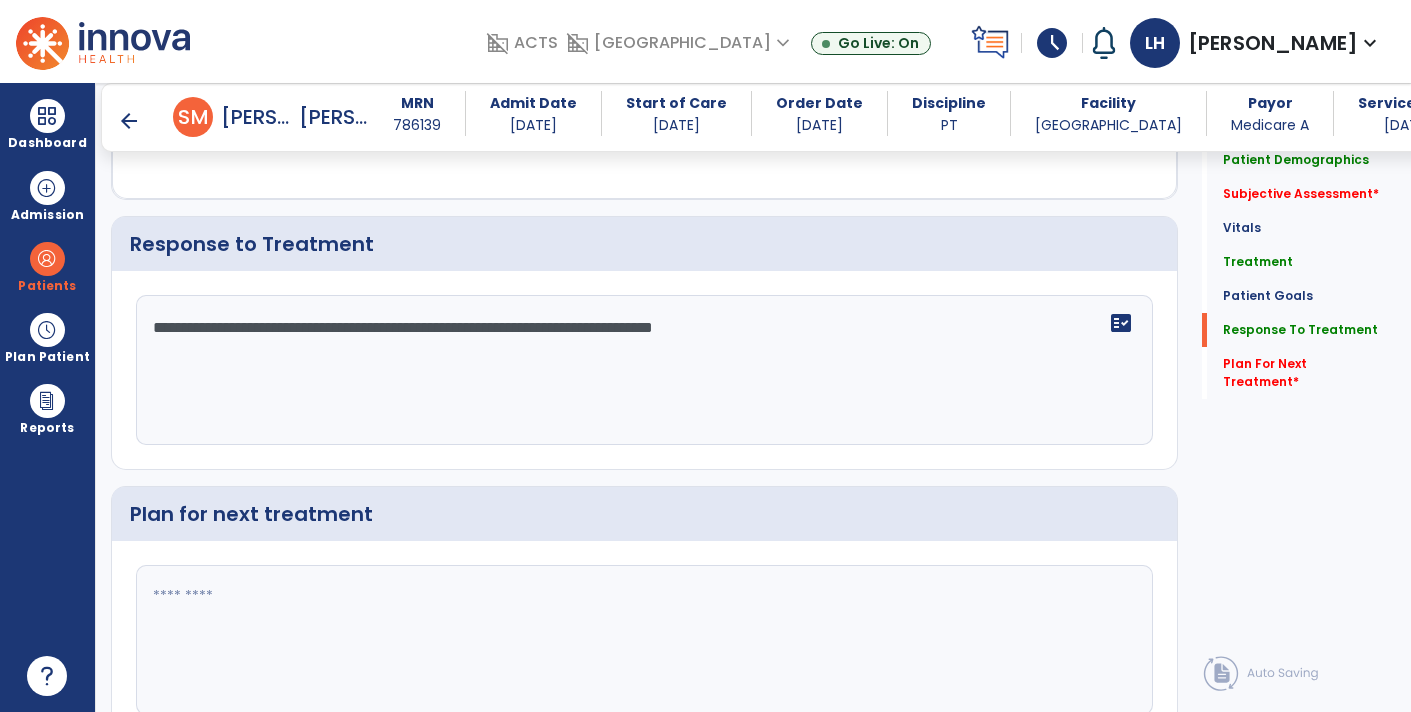 scroll, scrollTop: 3049, scrollLeft: 0, axis: vertical 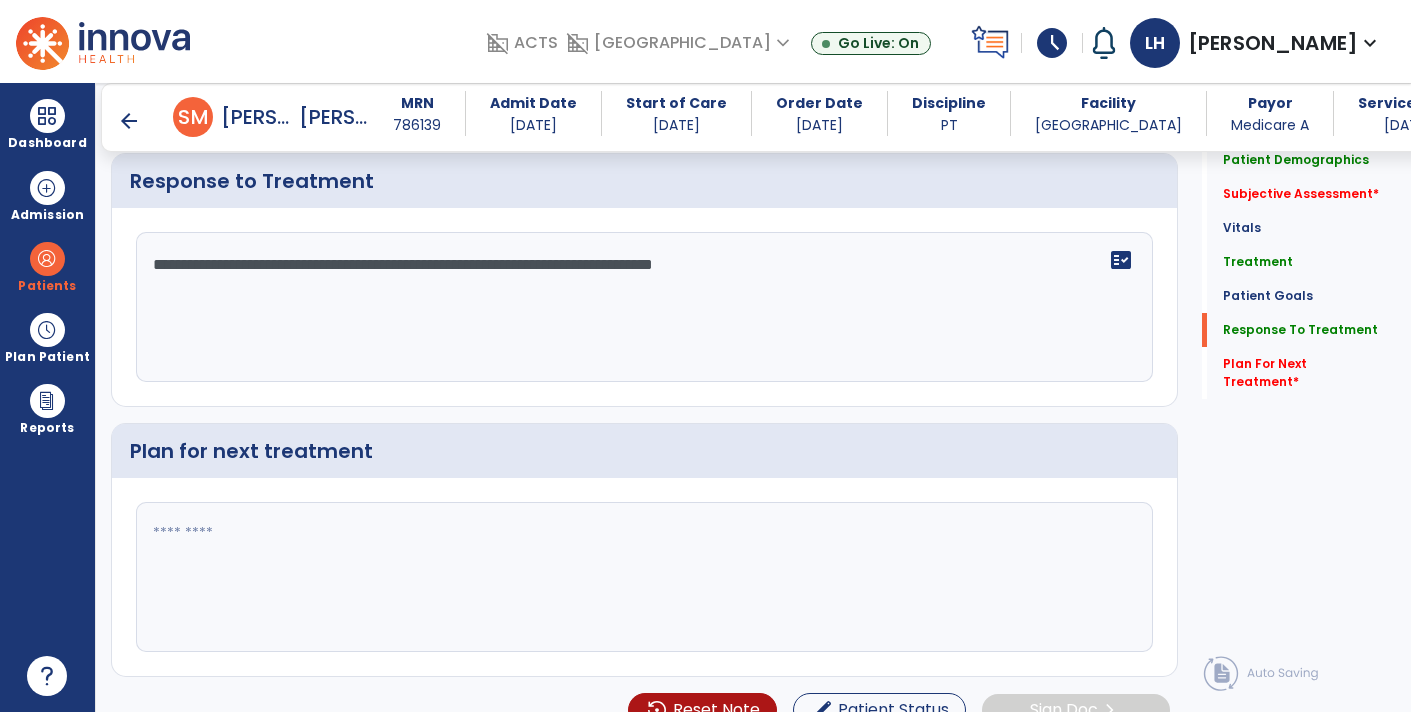 type on "**********" 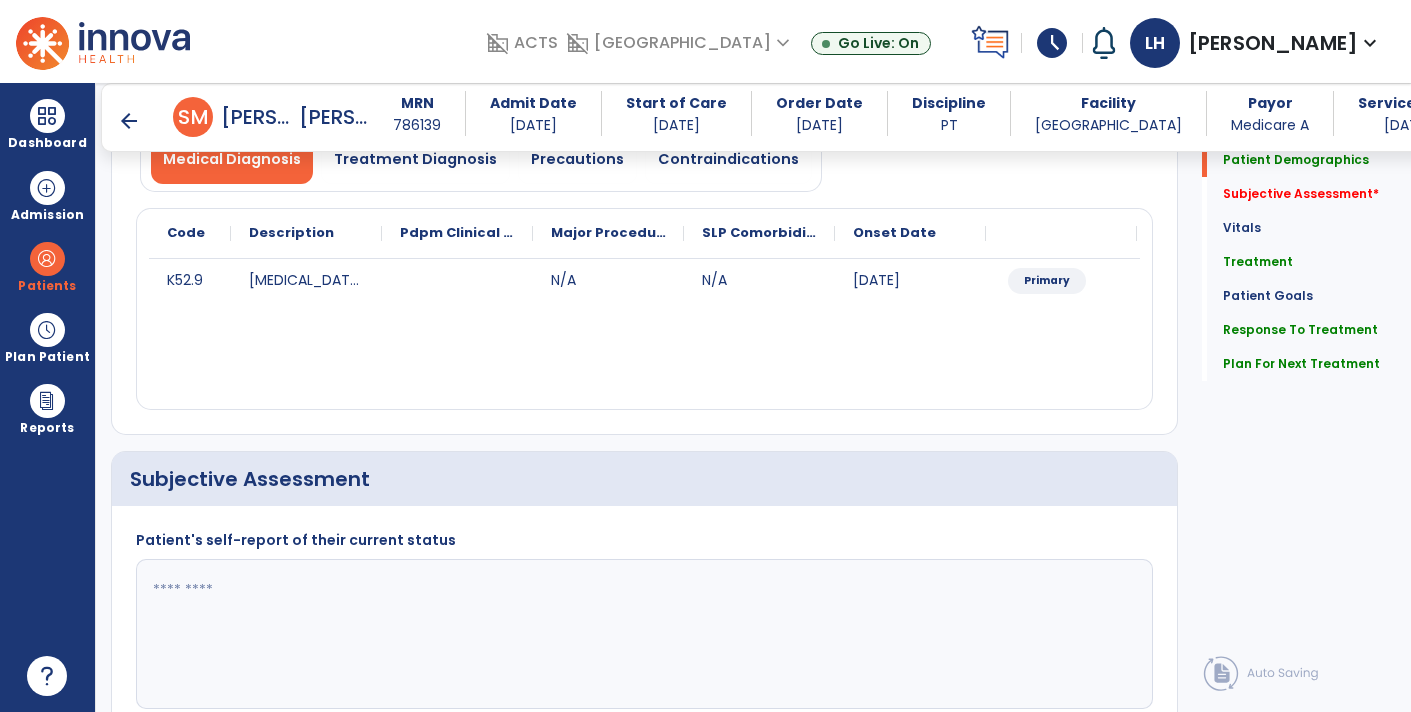 scroll, scrollTop: 188, scrollLeft: 0, axis: vertical 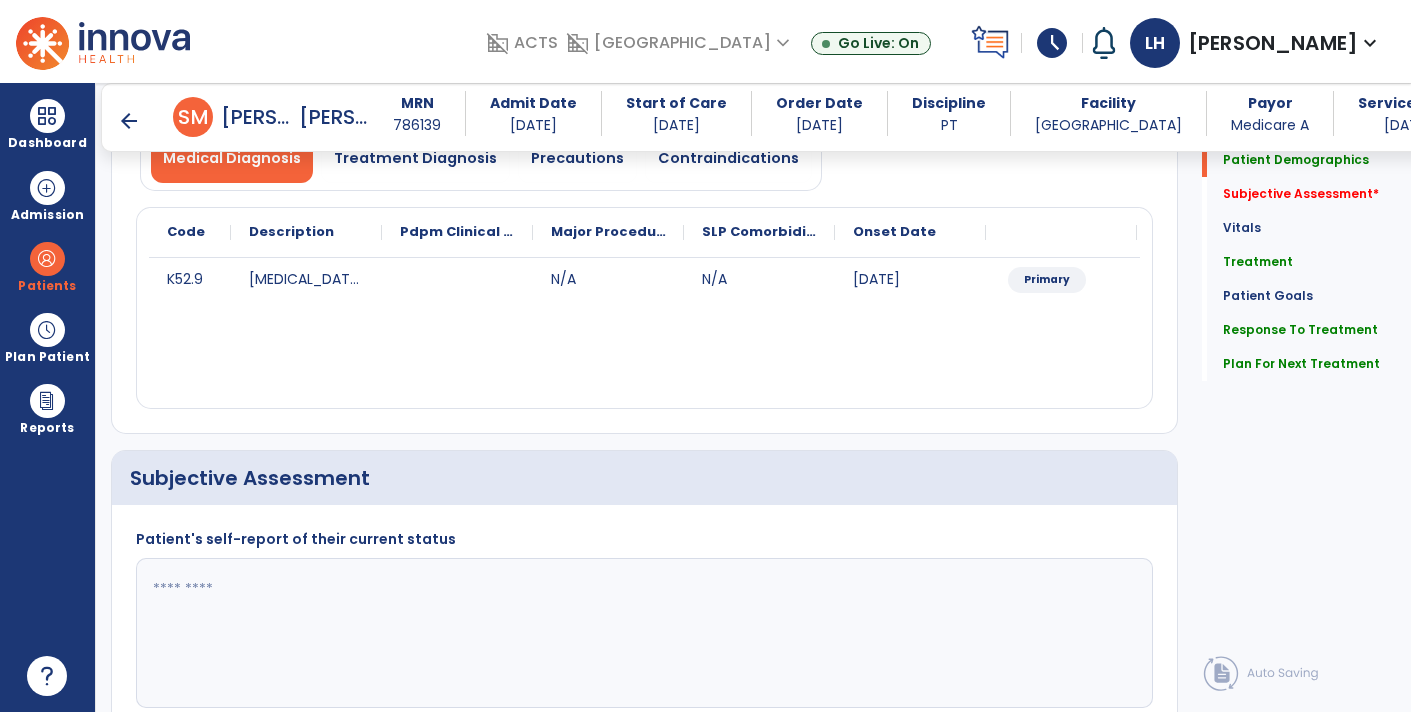type on "**********" 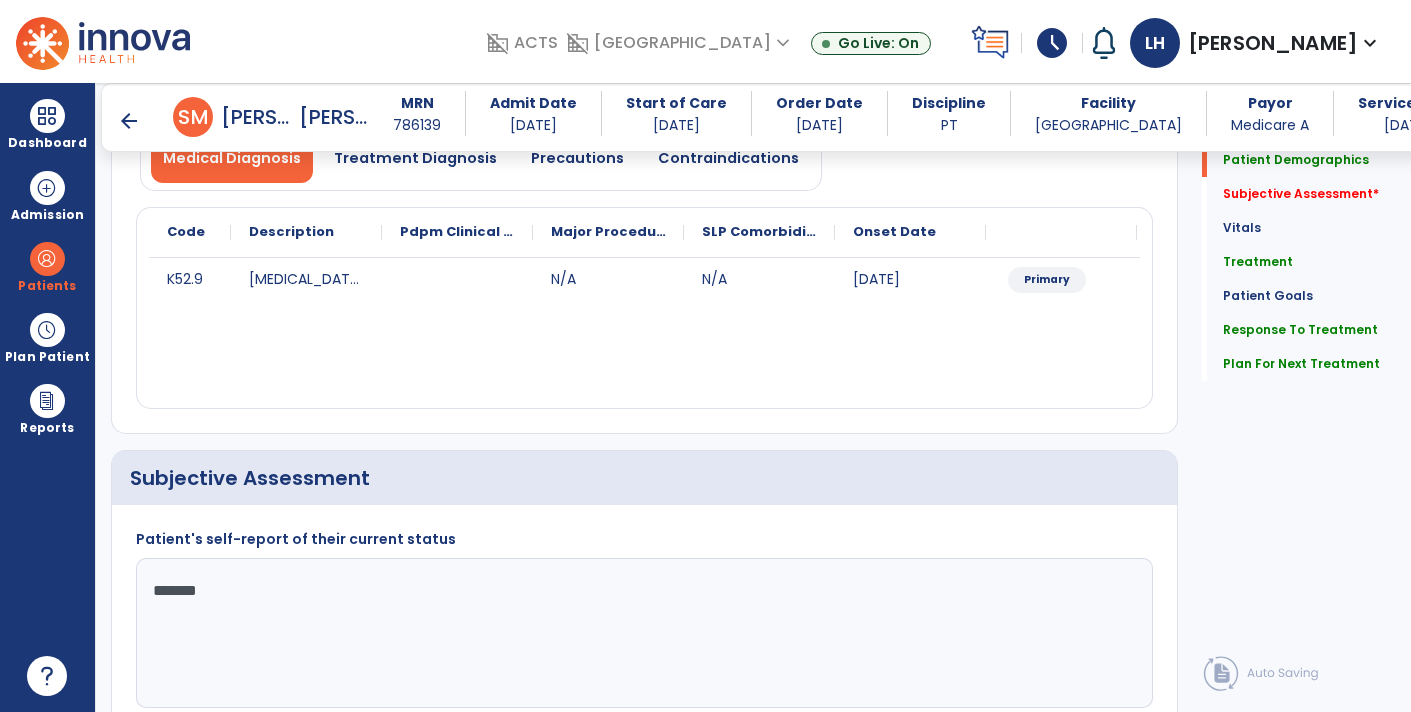 type on "********" 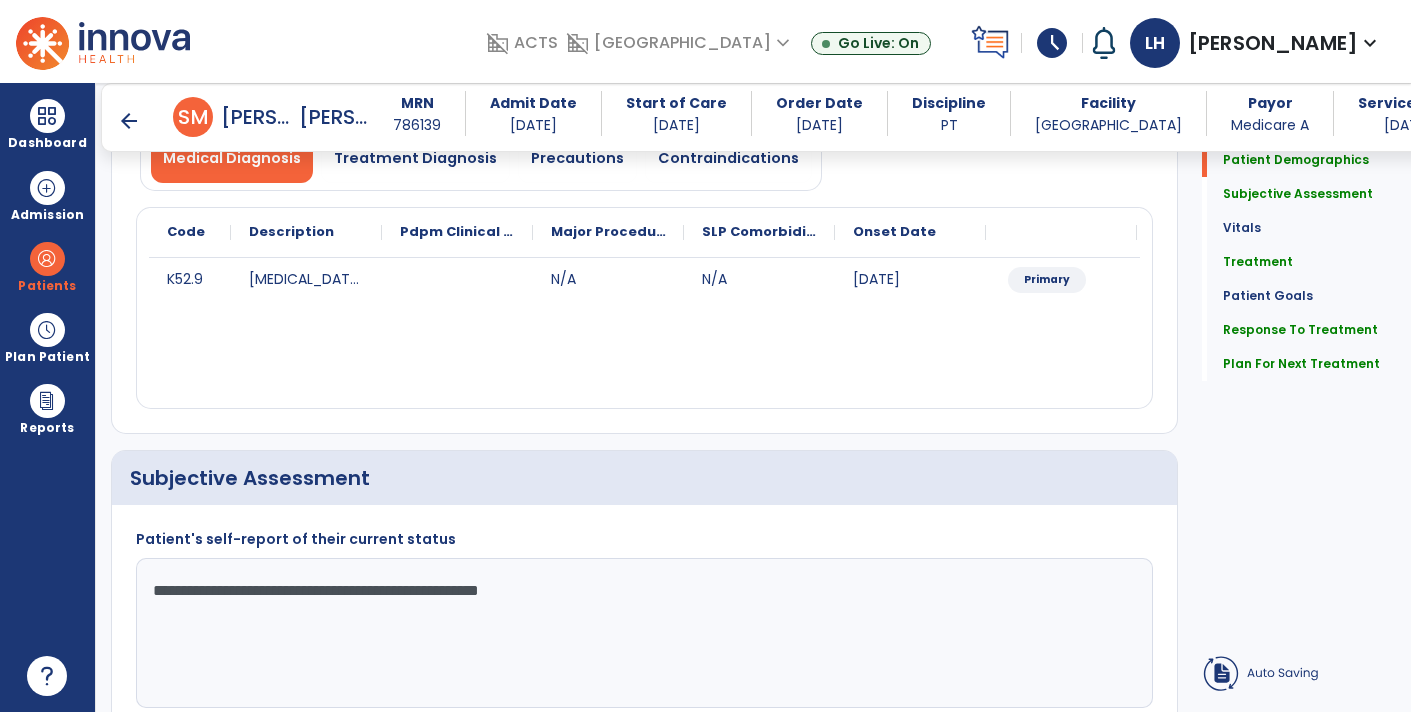 click on "**********" 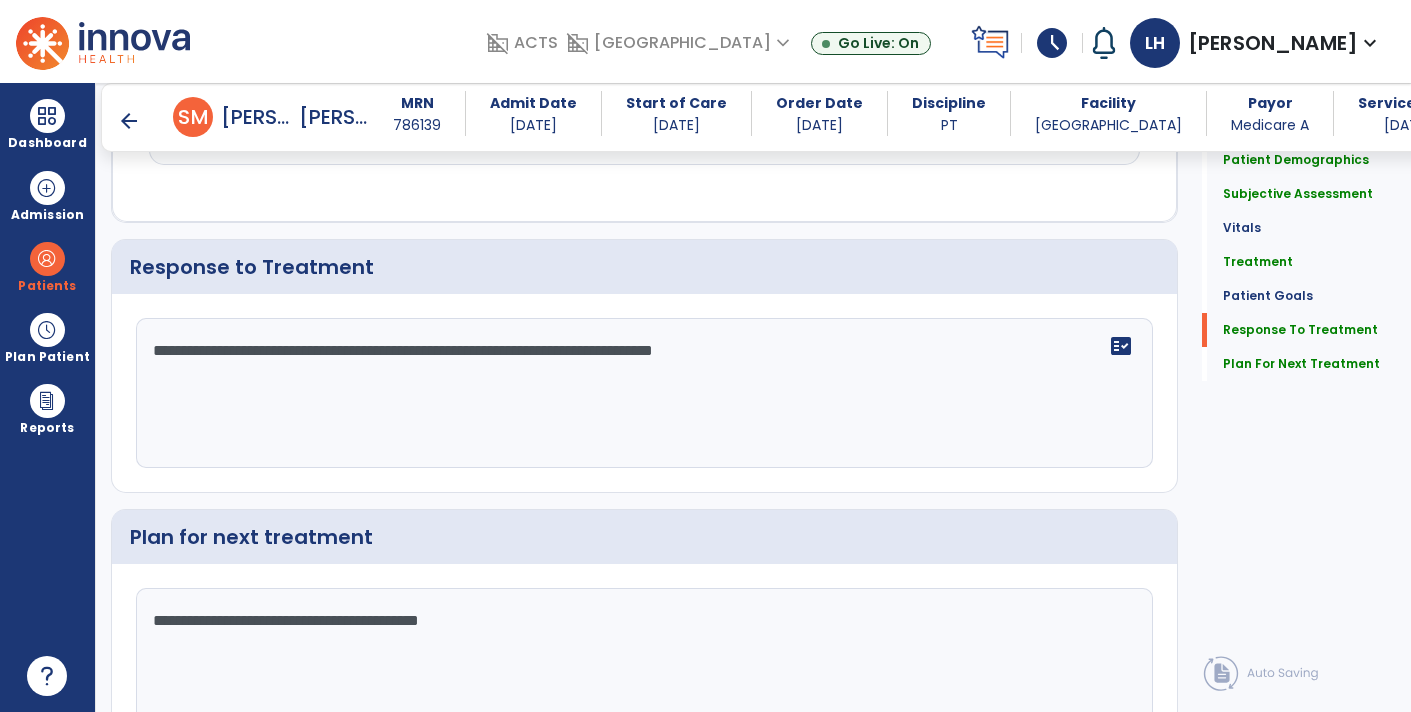 scroll, scrollTop: 3049, scrollLeft: 0, axis: vertical 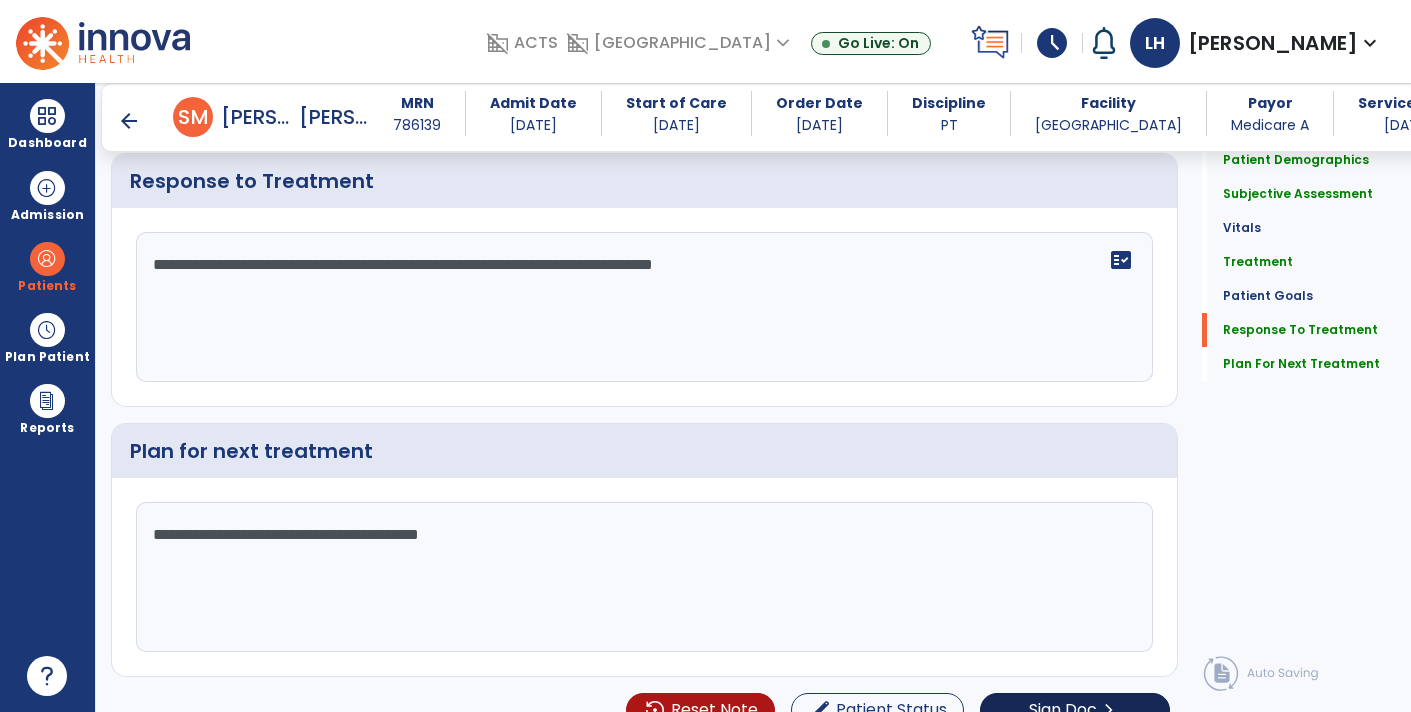 type on "**********" 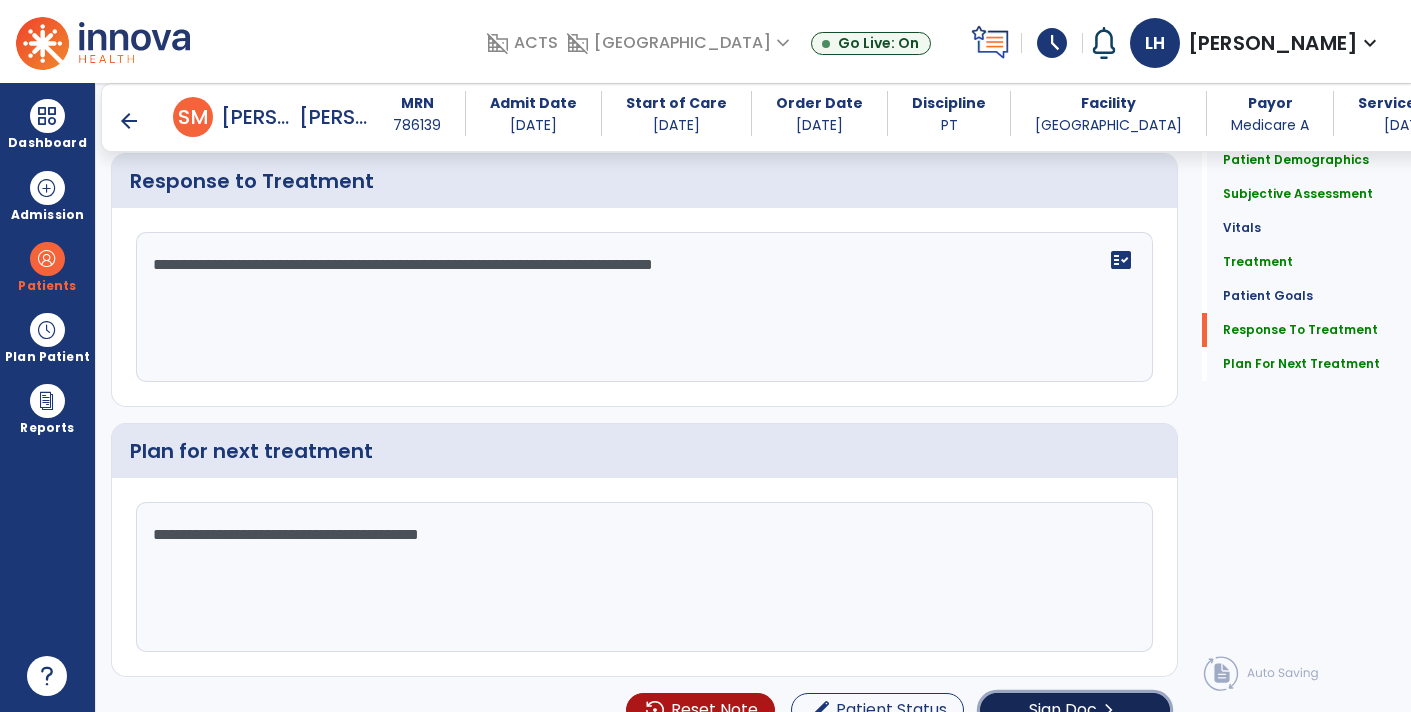 click on "Sign Doc" 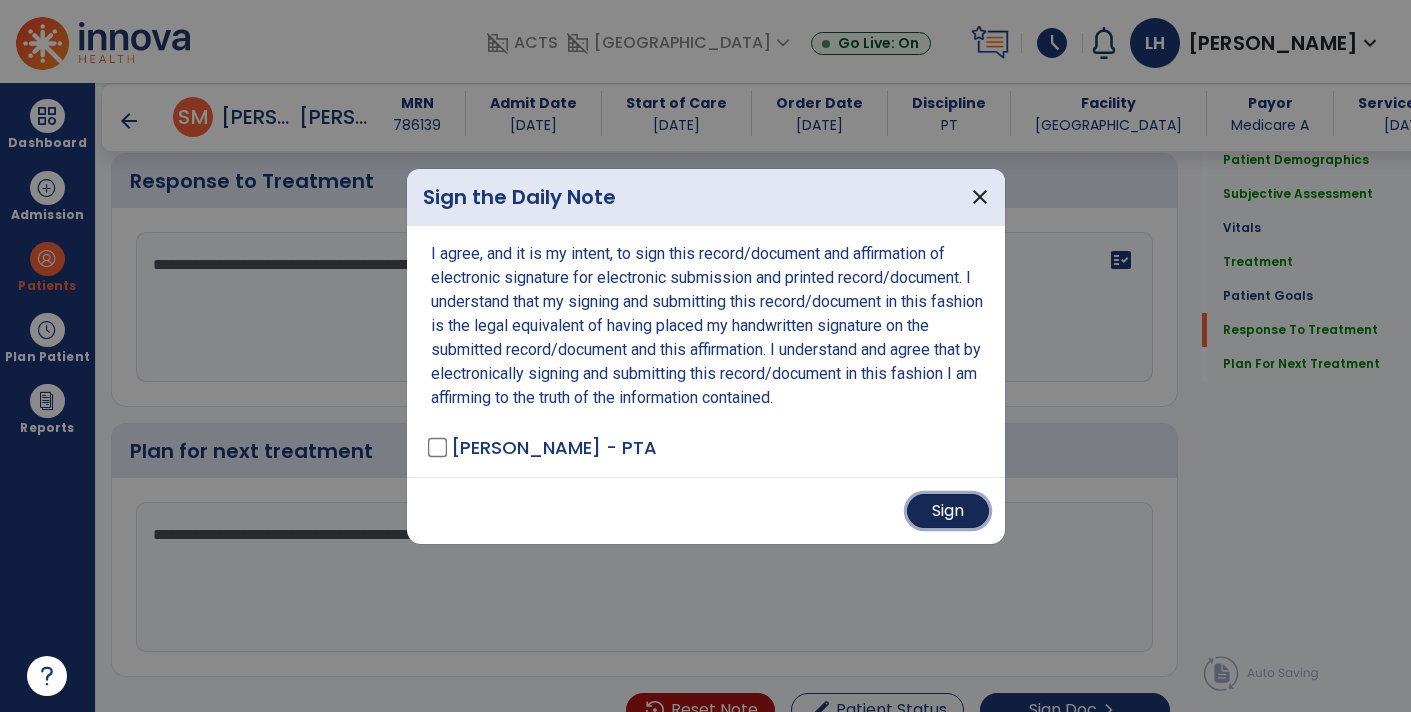 click on "Sign" at bounding box center [948, 511] 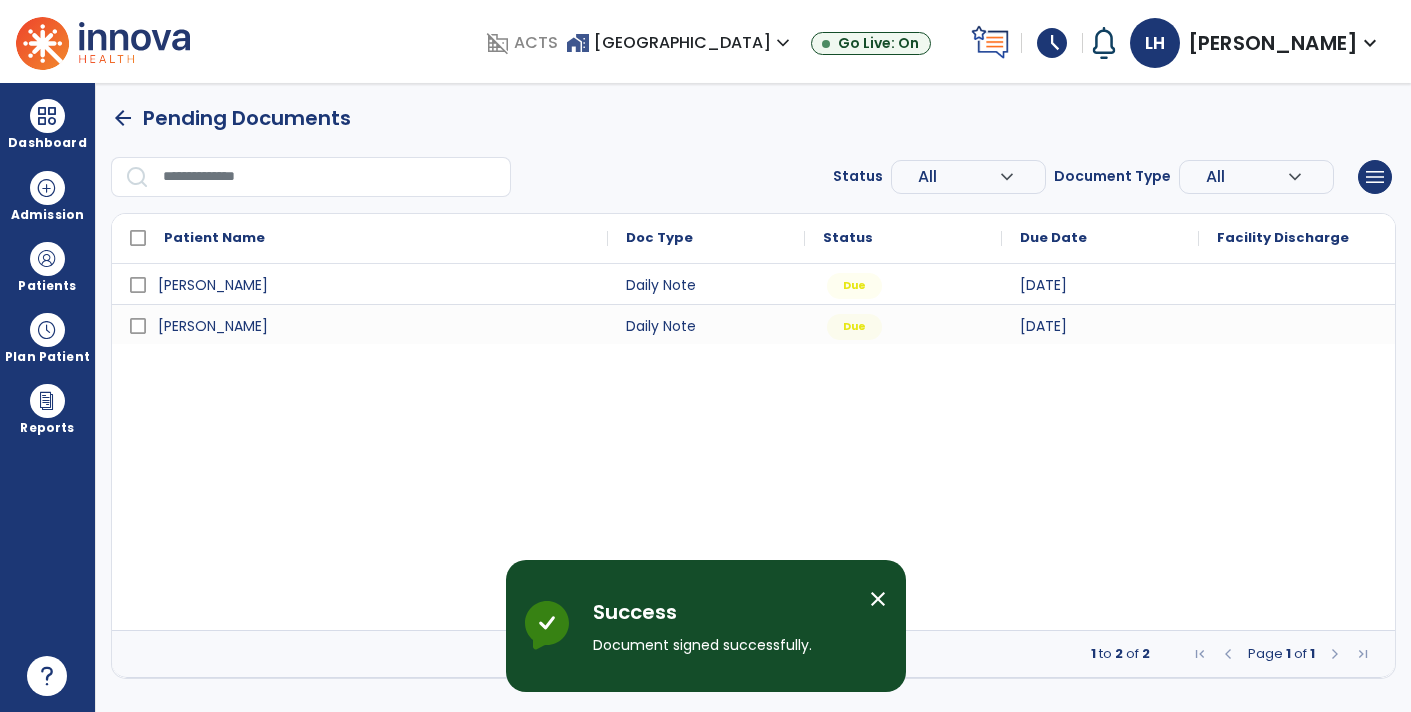 scroll, scrollTop: 0, scrollLeft: 0, axis: both 